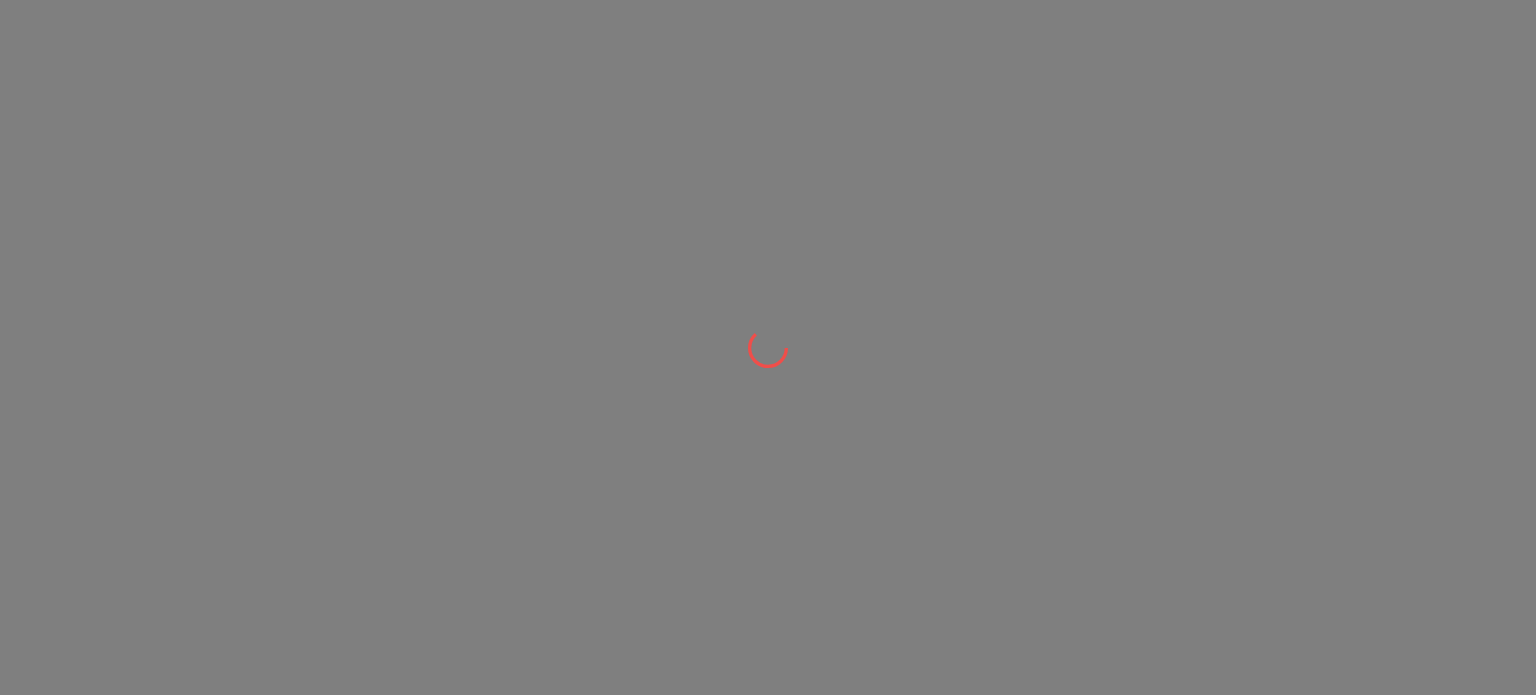 scroll, scrollTop: 0, scrollLeft: 0, axis: both 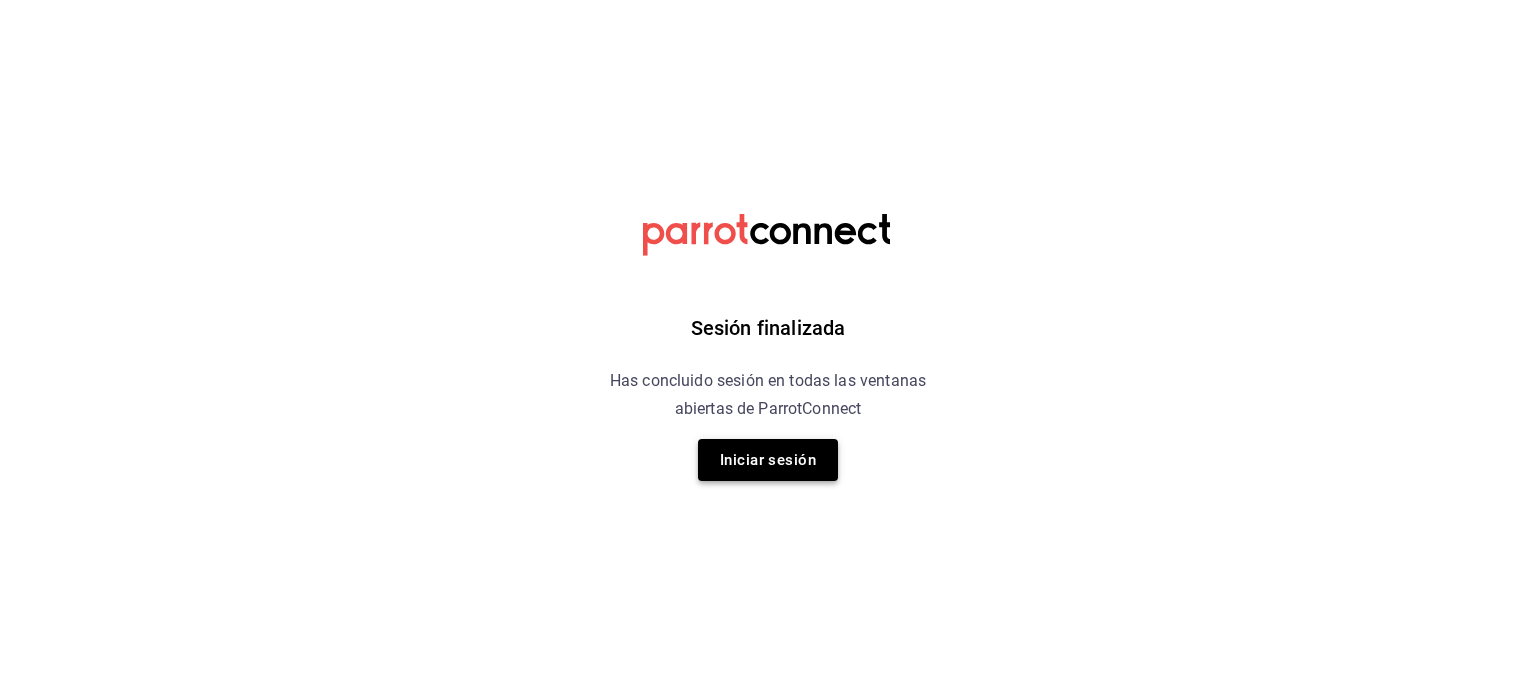 click on "Iniciar sesión" at bounding box center (768, 460) 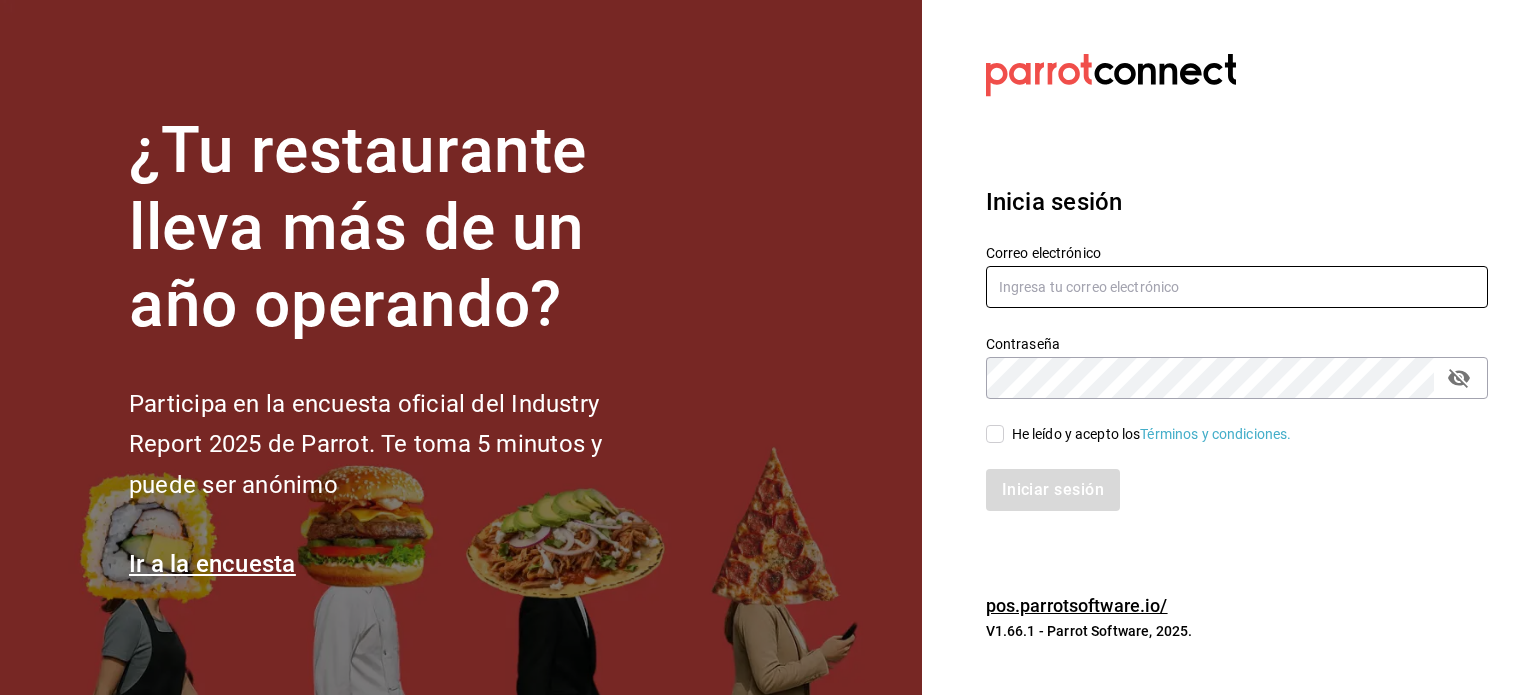 click at bounding box center (1237, 287) 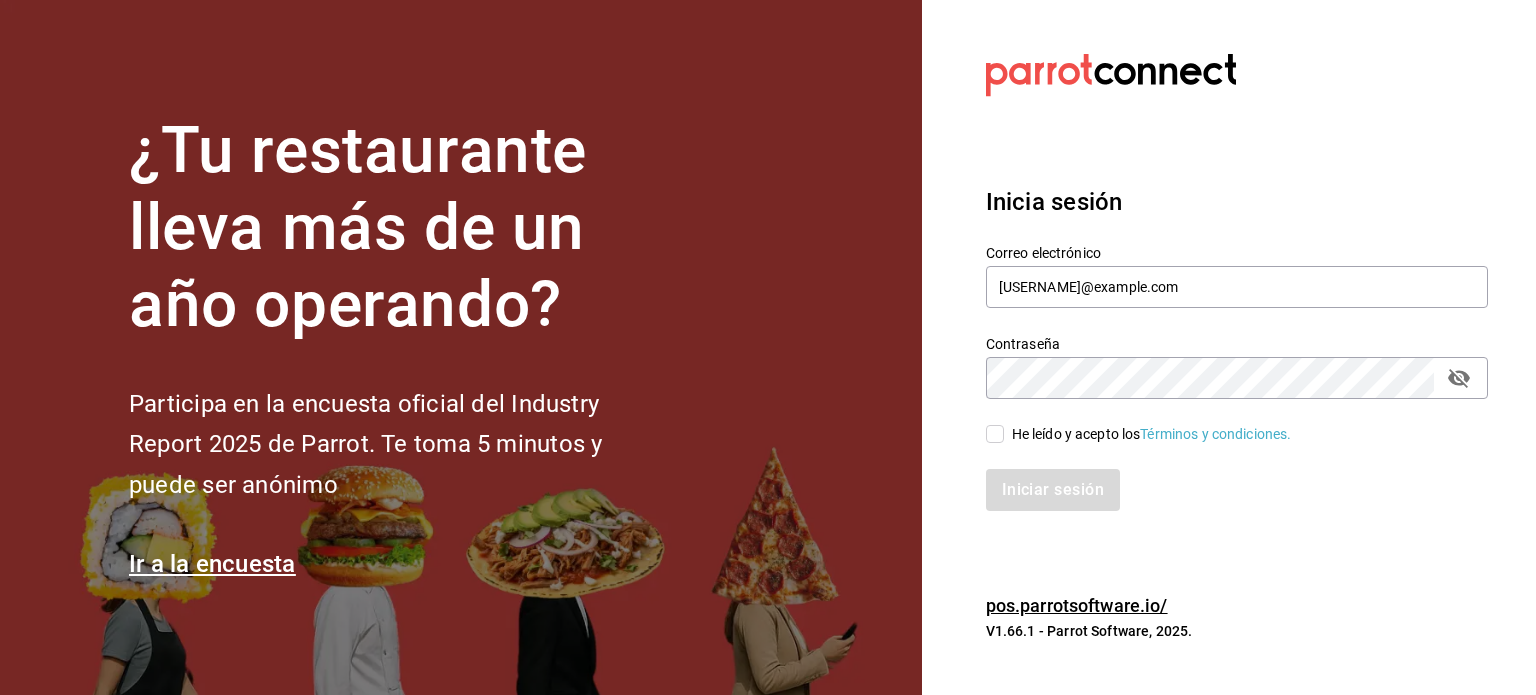 click on "He leído y acepto los  Términos y condiciones." at bounding box center (1139, 434) 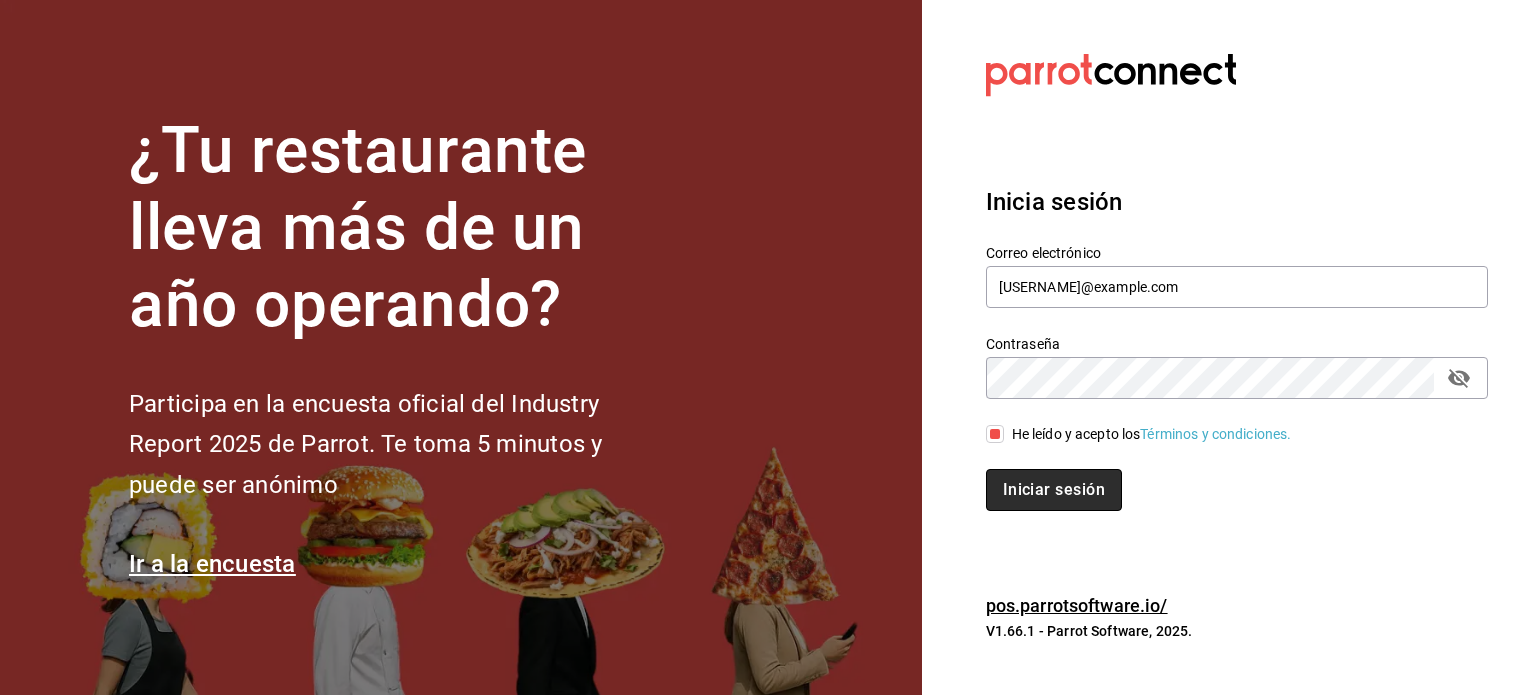 click on "Iniciar sesión" at bounding box center [1054, 490] 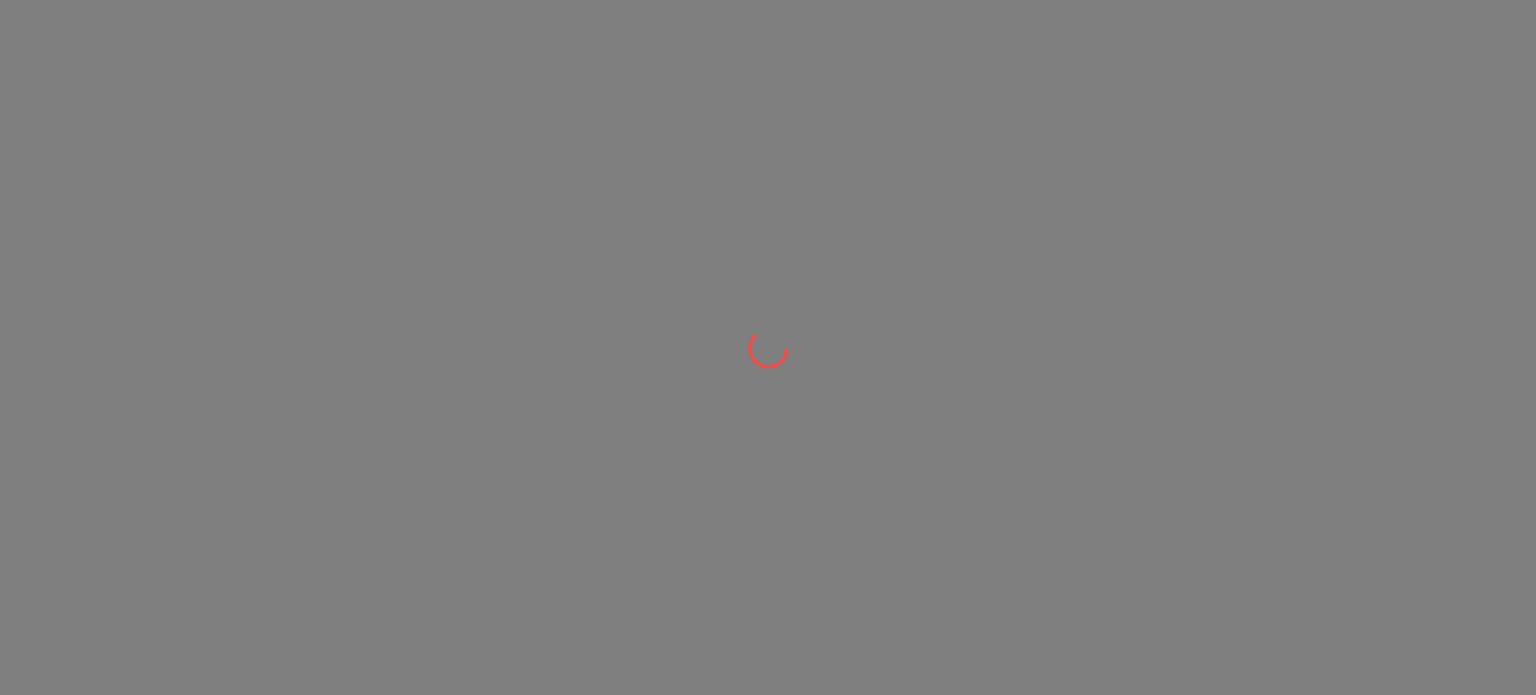 scroll, scrollTop: 0, scrollLeft: 0, axis: both 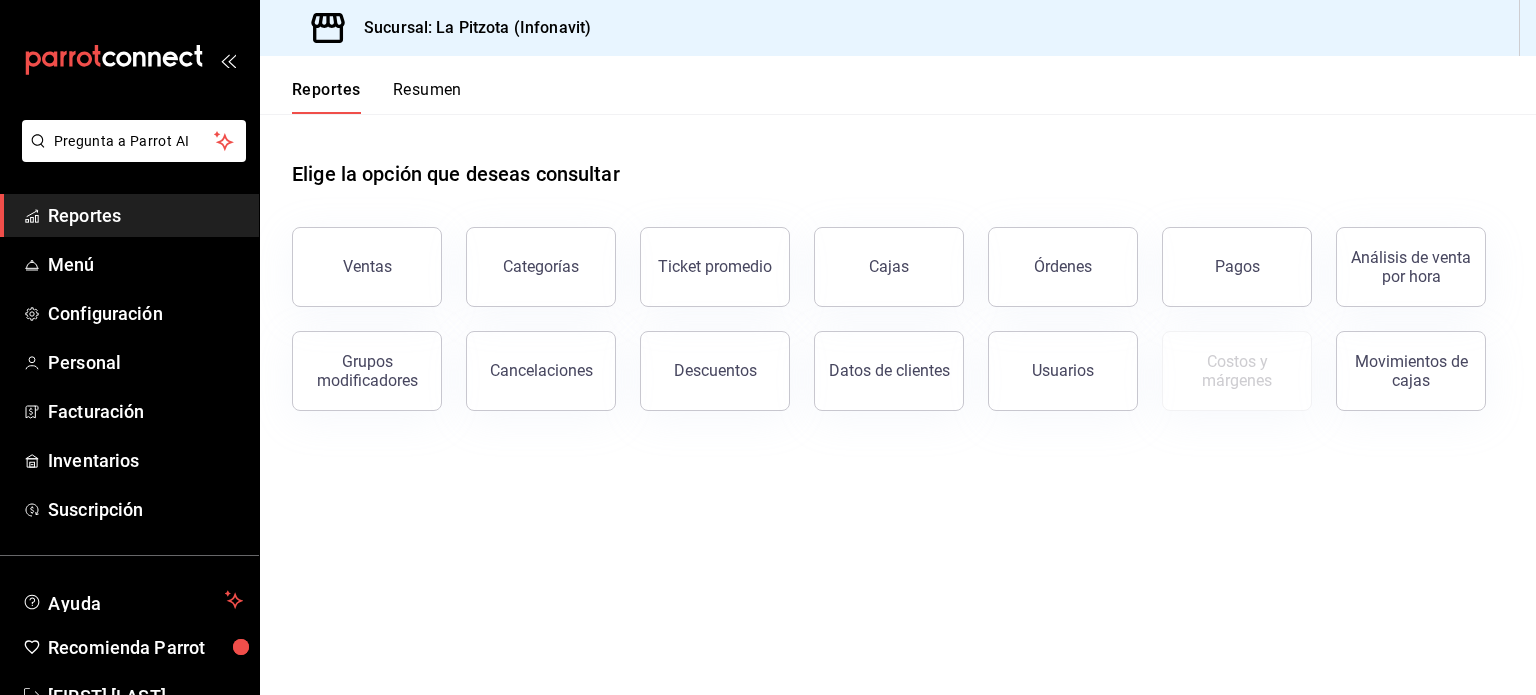 click on "Resumen" at bounding box center (427, 97) 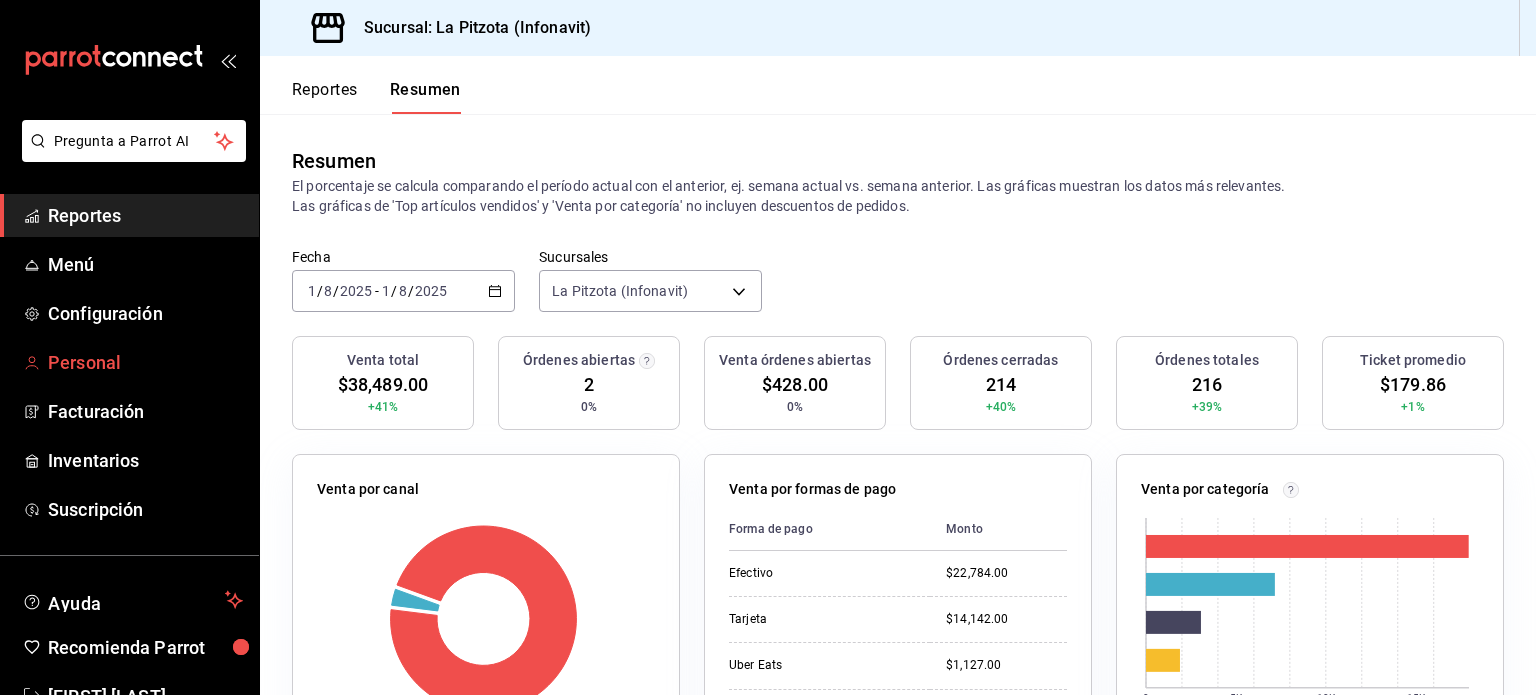 click on "Personal" at bounding box center [145, 362] 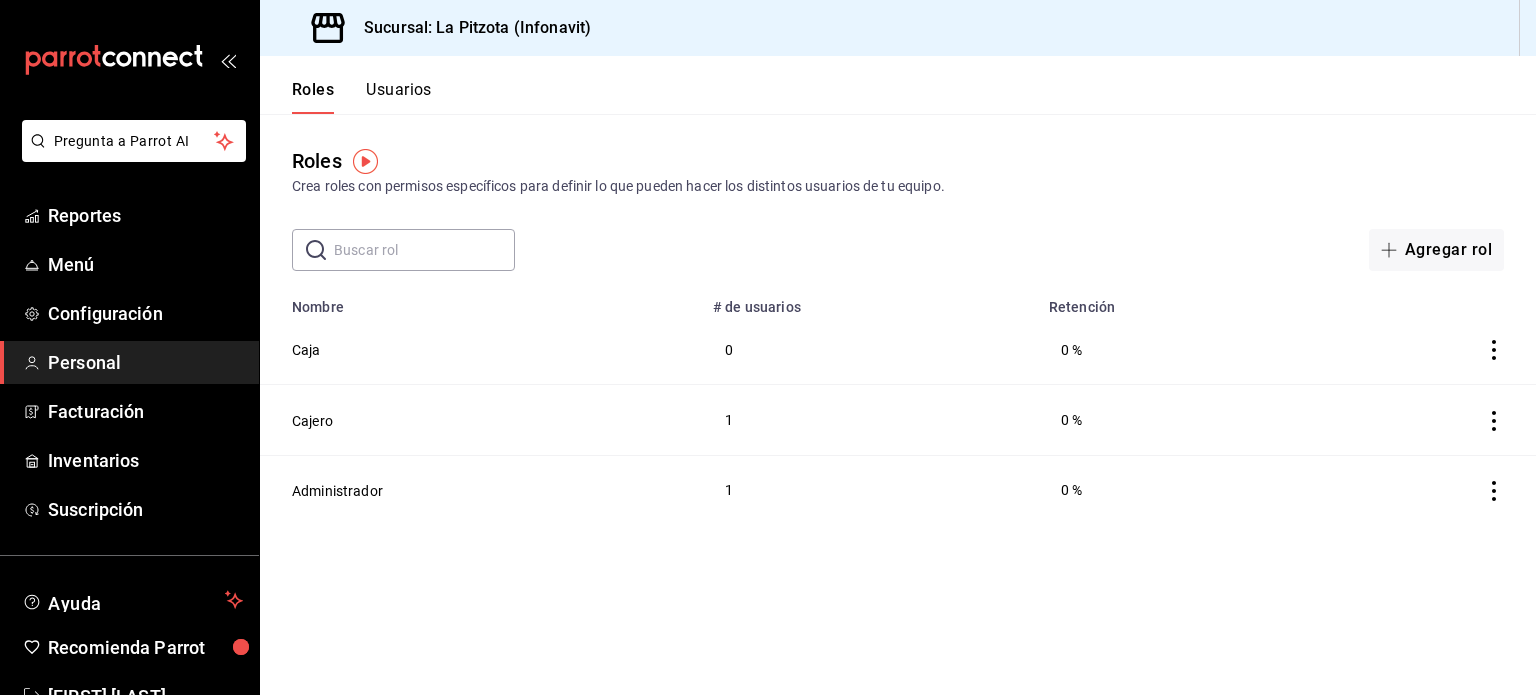click on "Cajero" at bounding box center [480, 420] 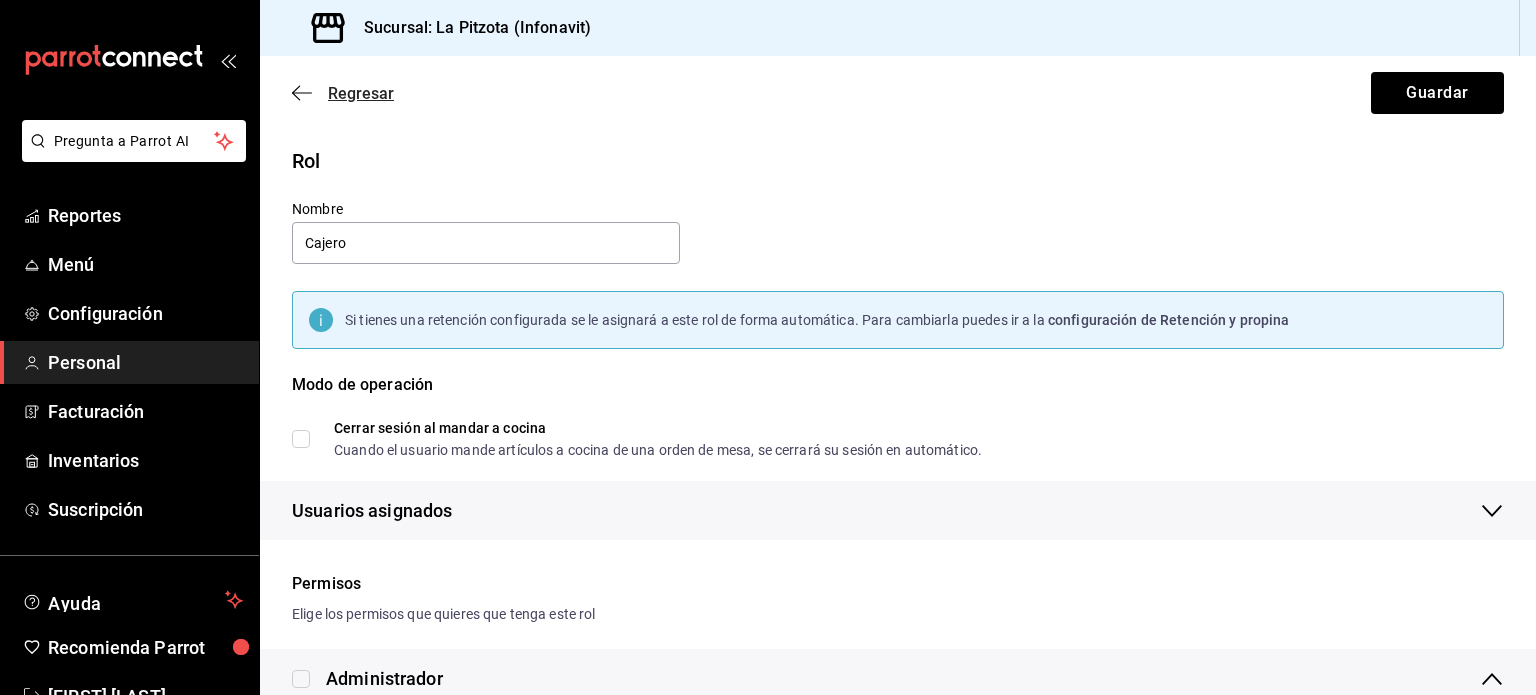 click 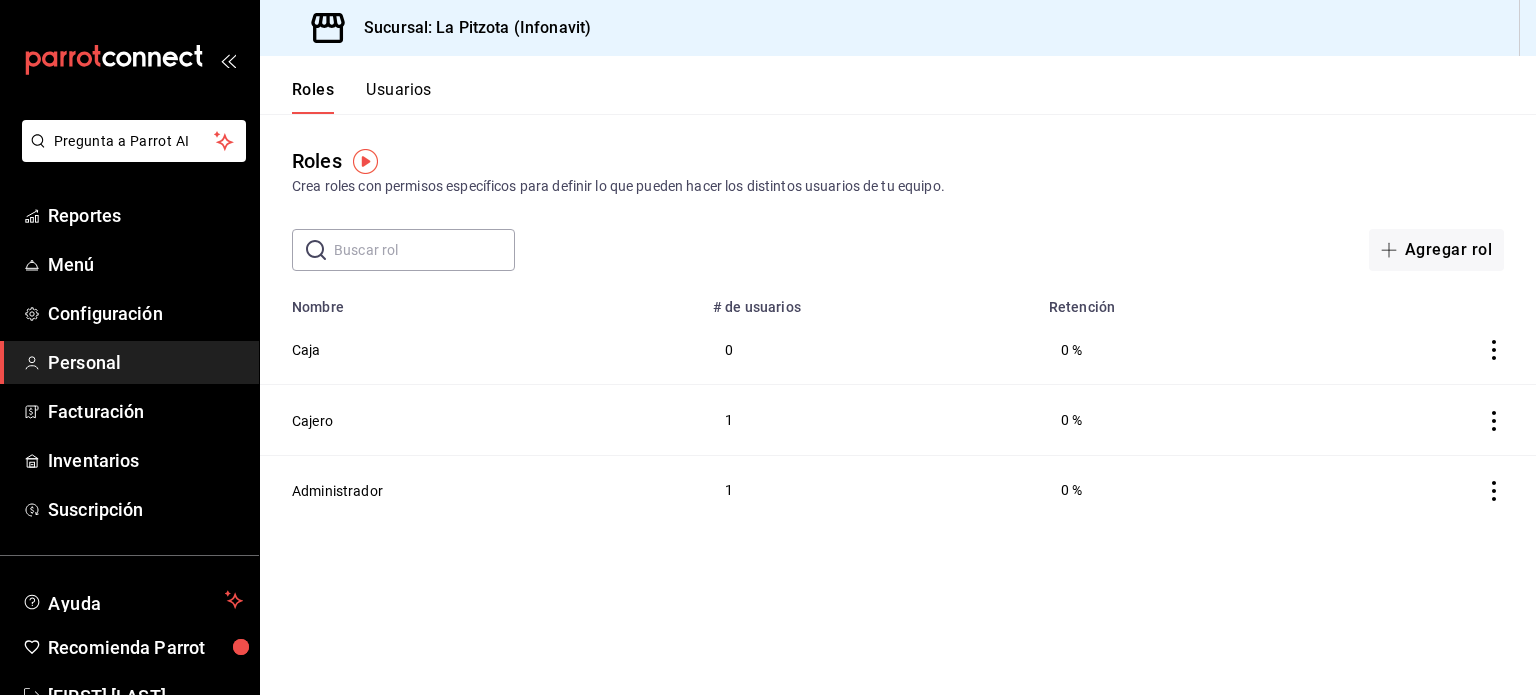 click on "Usuarios" at bounding box center [399, 97] 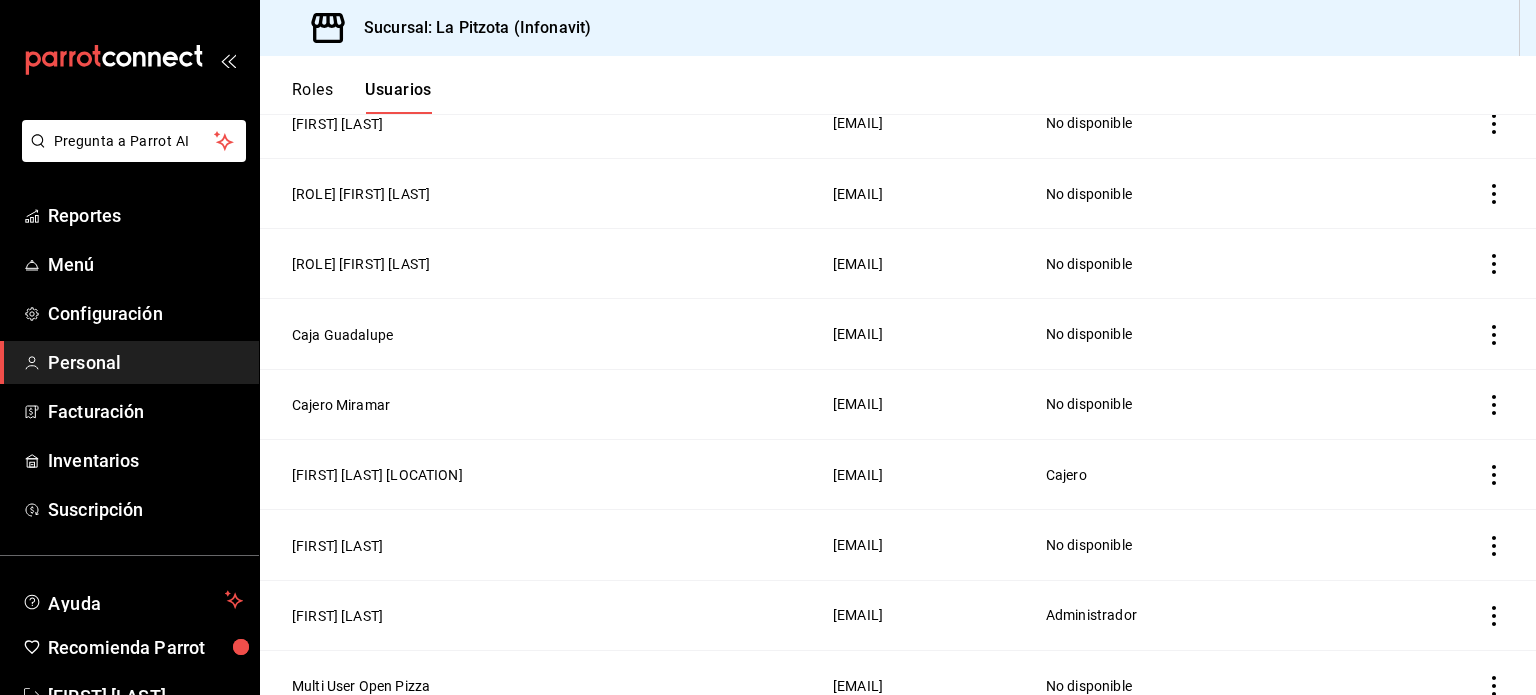 scroll, scrollTop: 463, scrollLeft: 0, axis: vertical 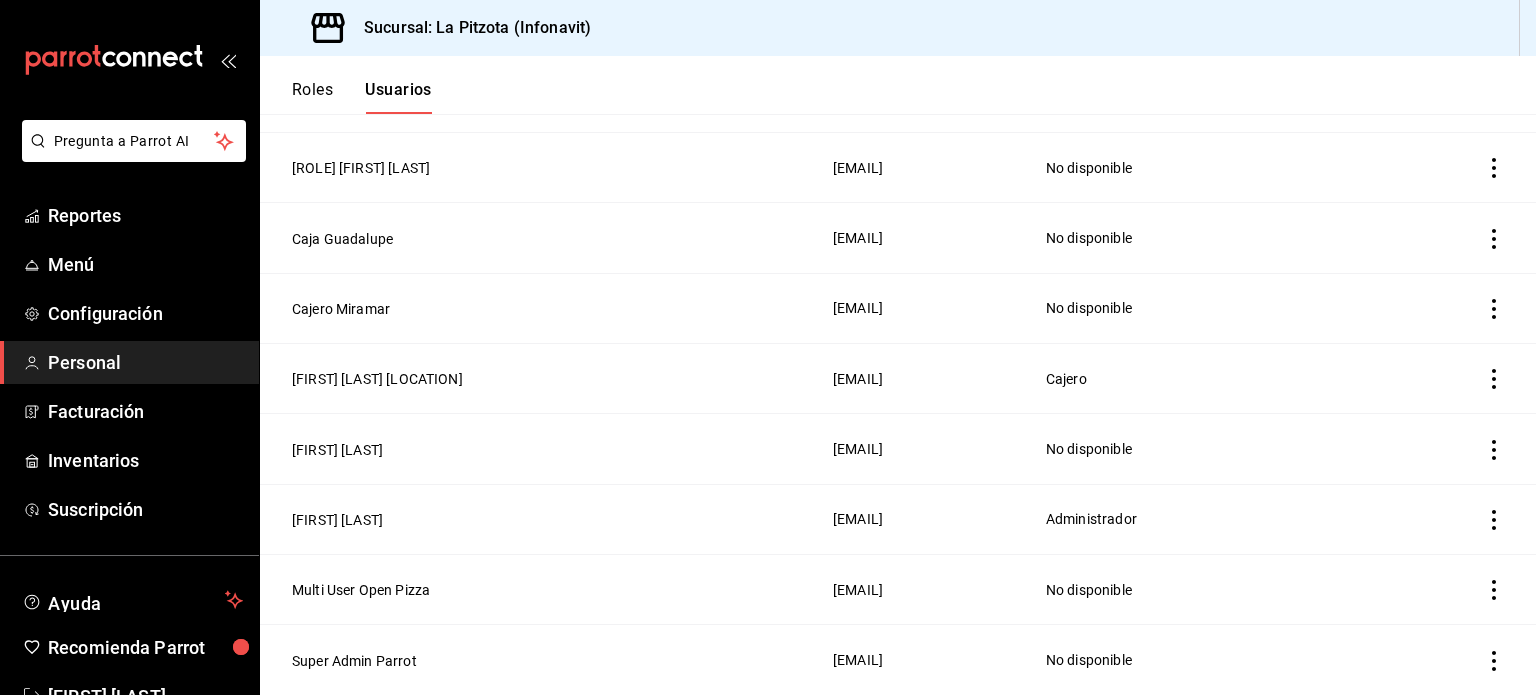 click on "[EMAIL]" at bounding box center (927, 449) 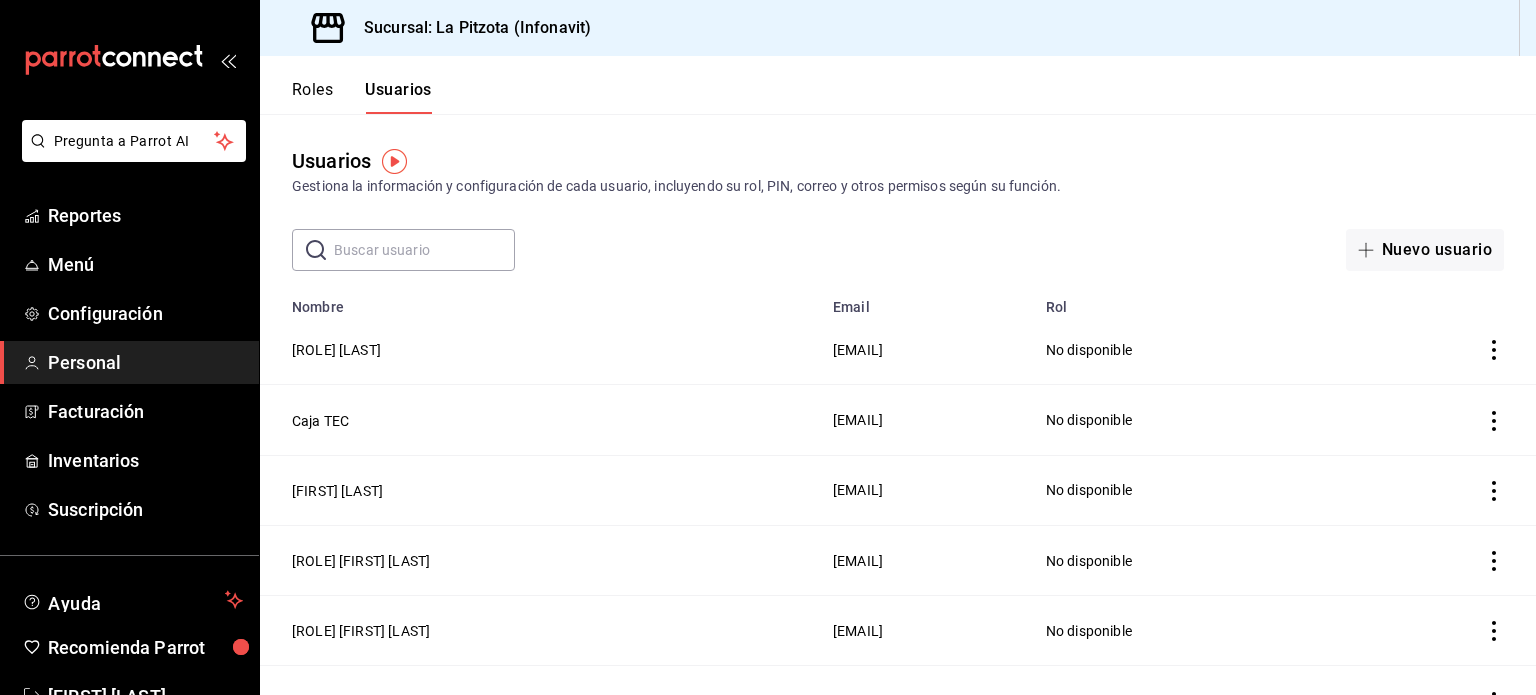 scroll, scrollTop: 463, scrollLeft: 0, axis: vertical 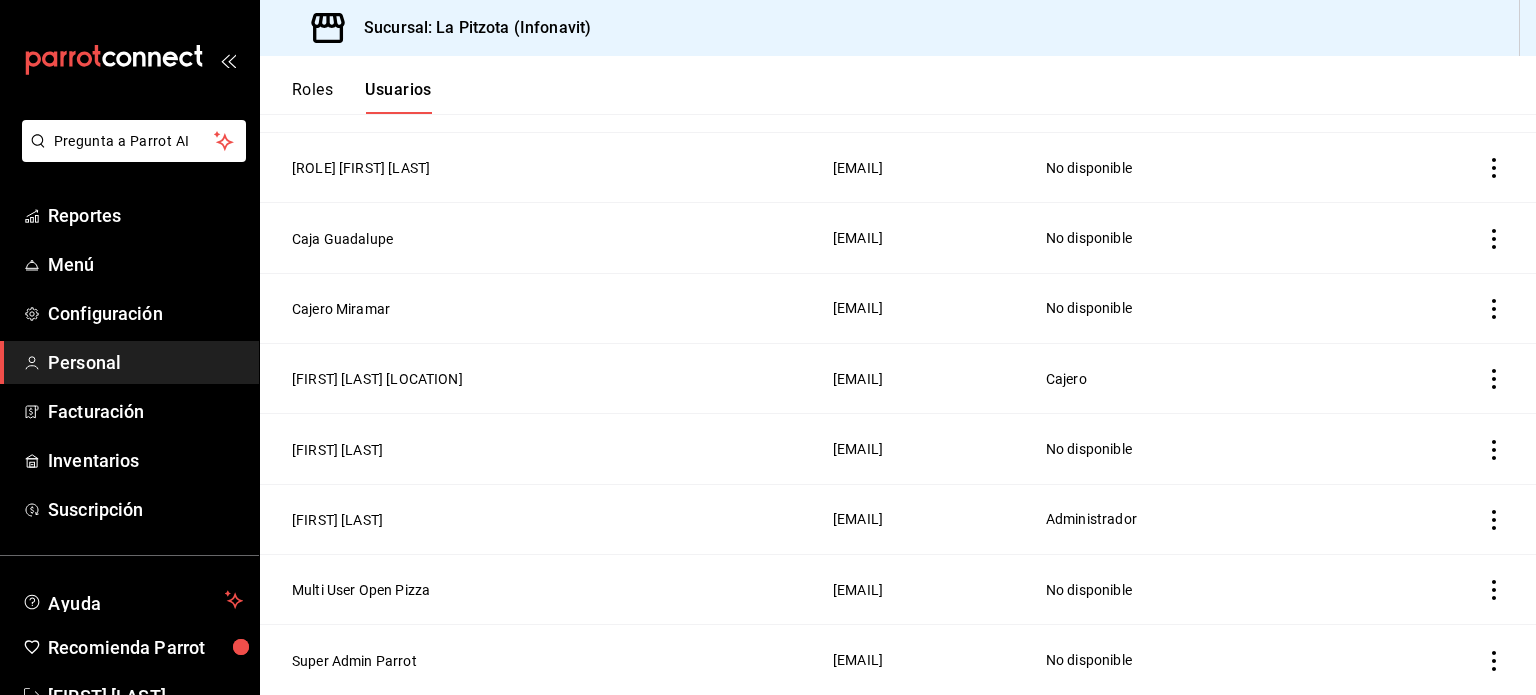 click 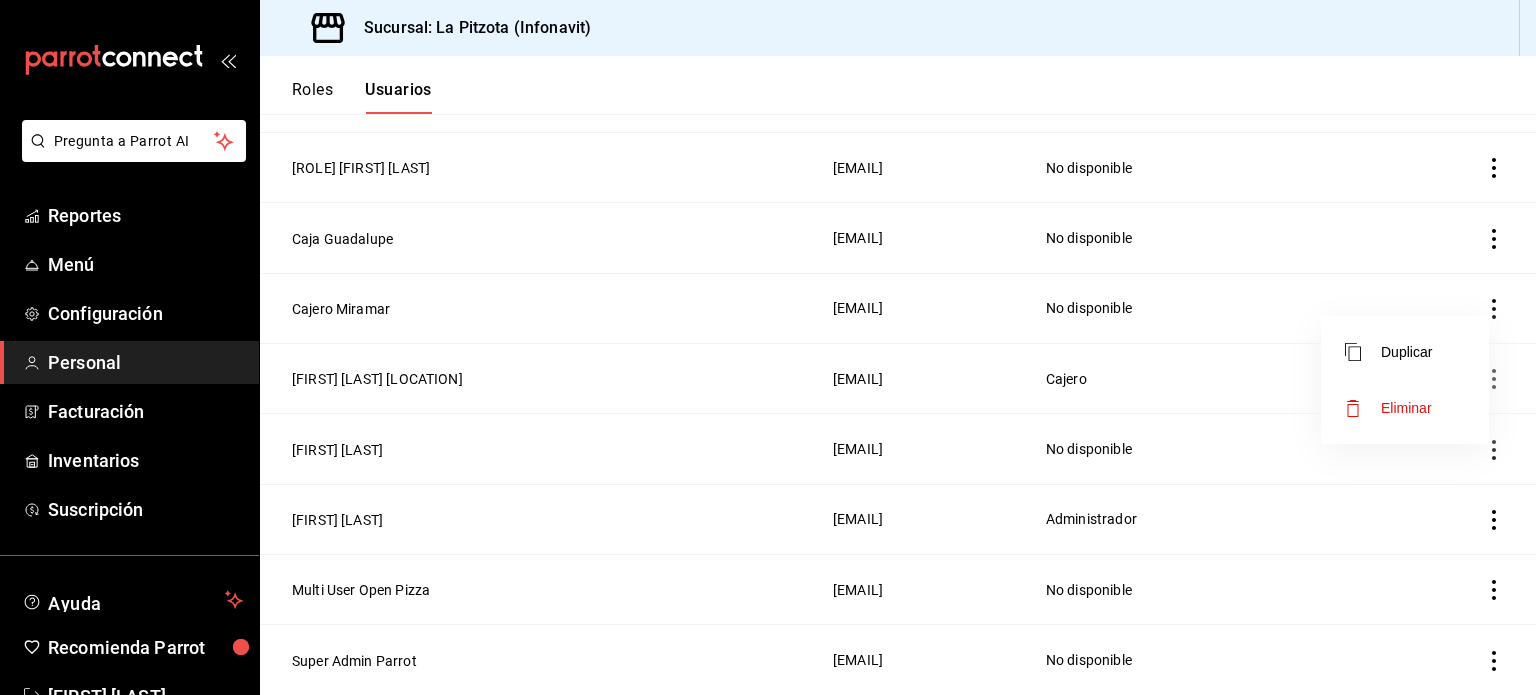 click at bounding box center (768, 347) 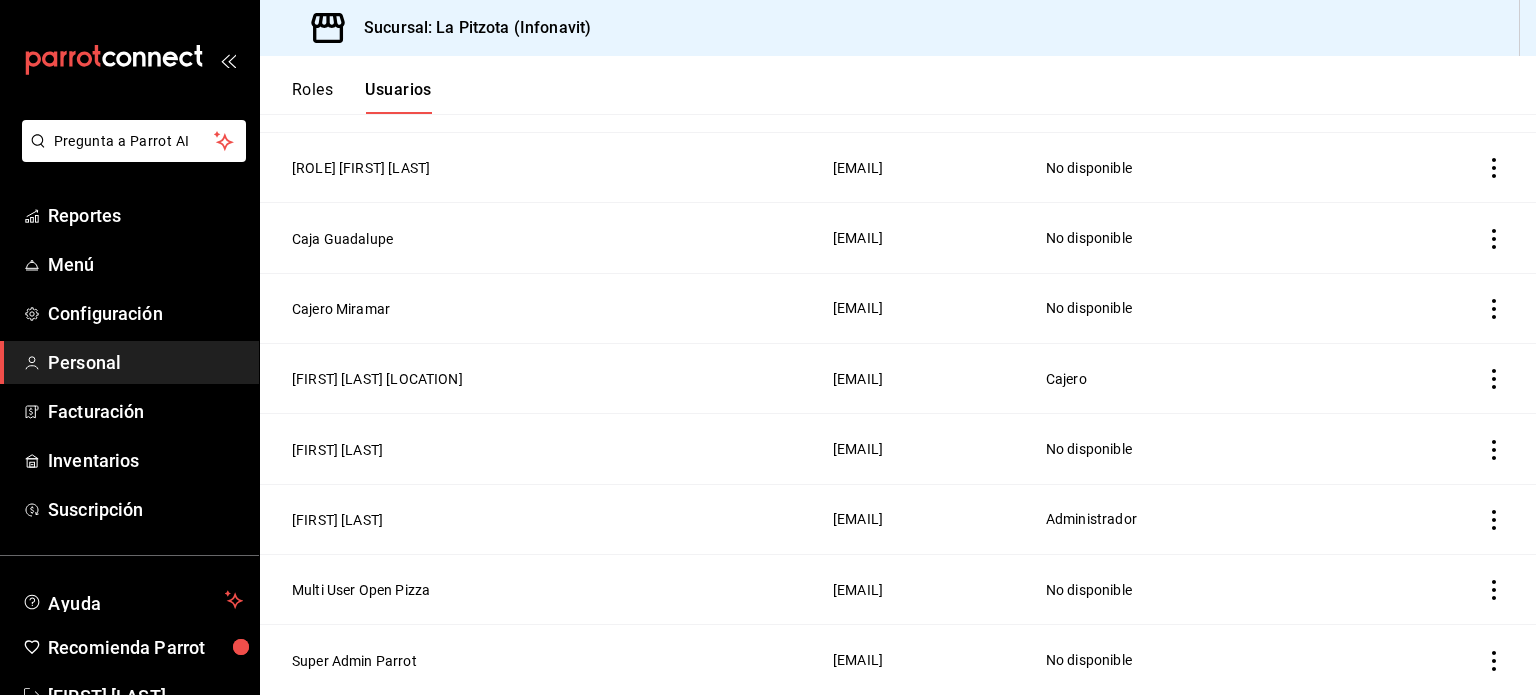 click on "[EMAIL]" at bounding box center [858, 379] 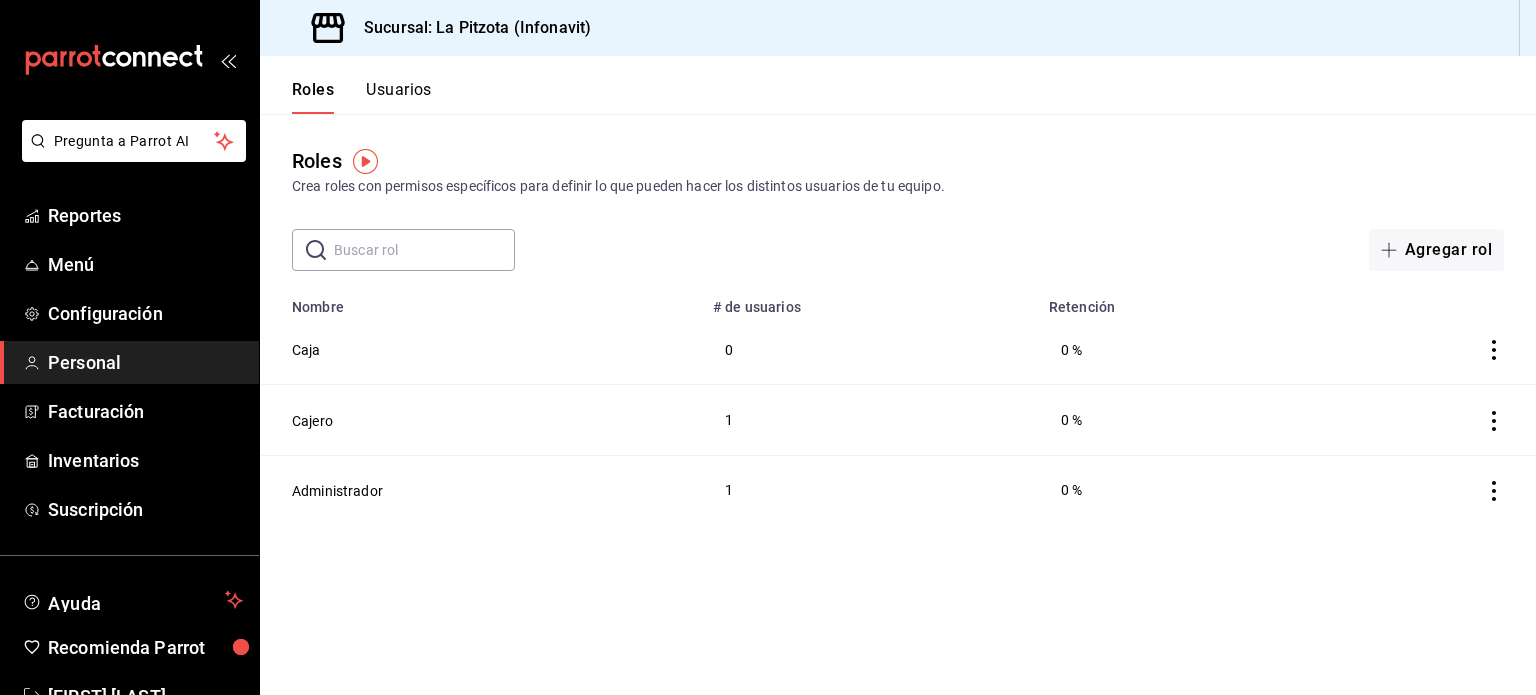click on "1" at bounding box center [869, 420] 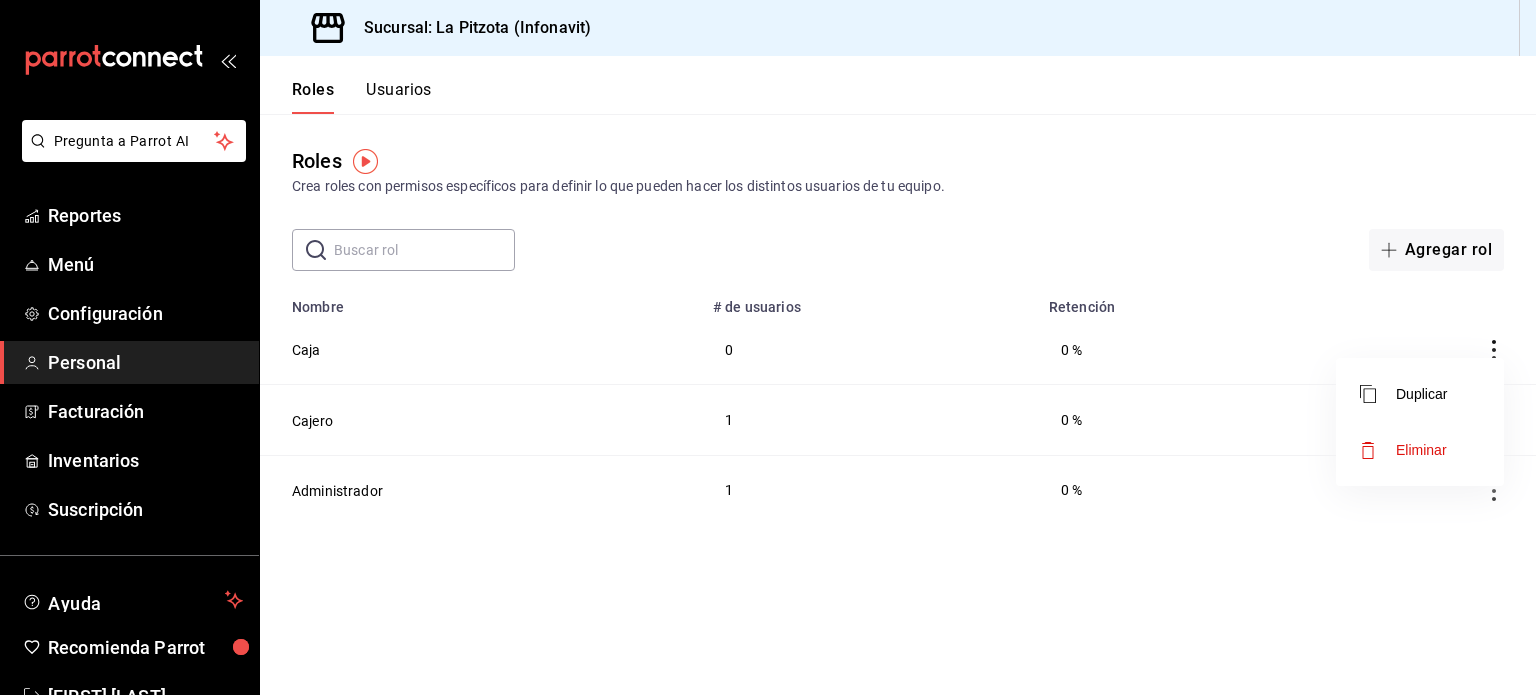 click at bounding box center [768, 347] 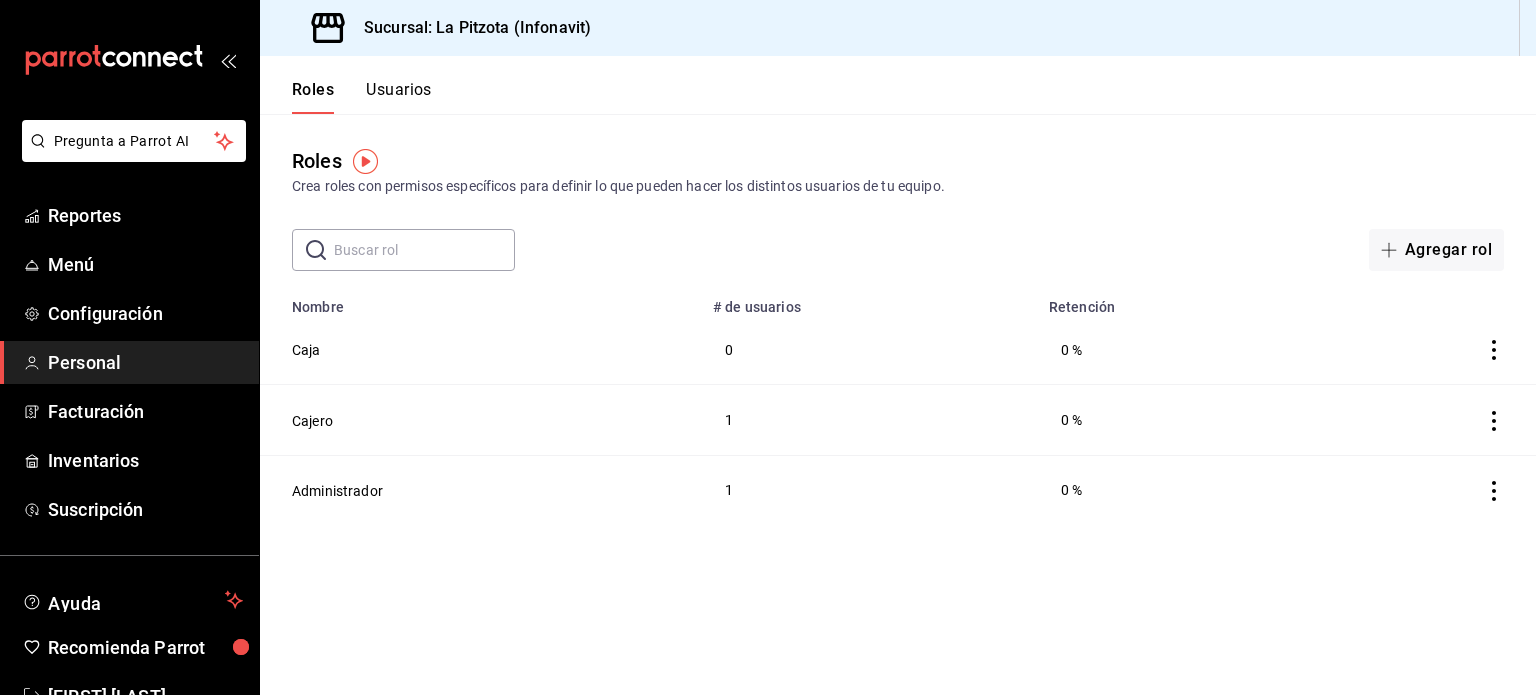 click on "Usuarios" at bounding box center [399, 97] 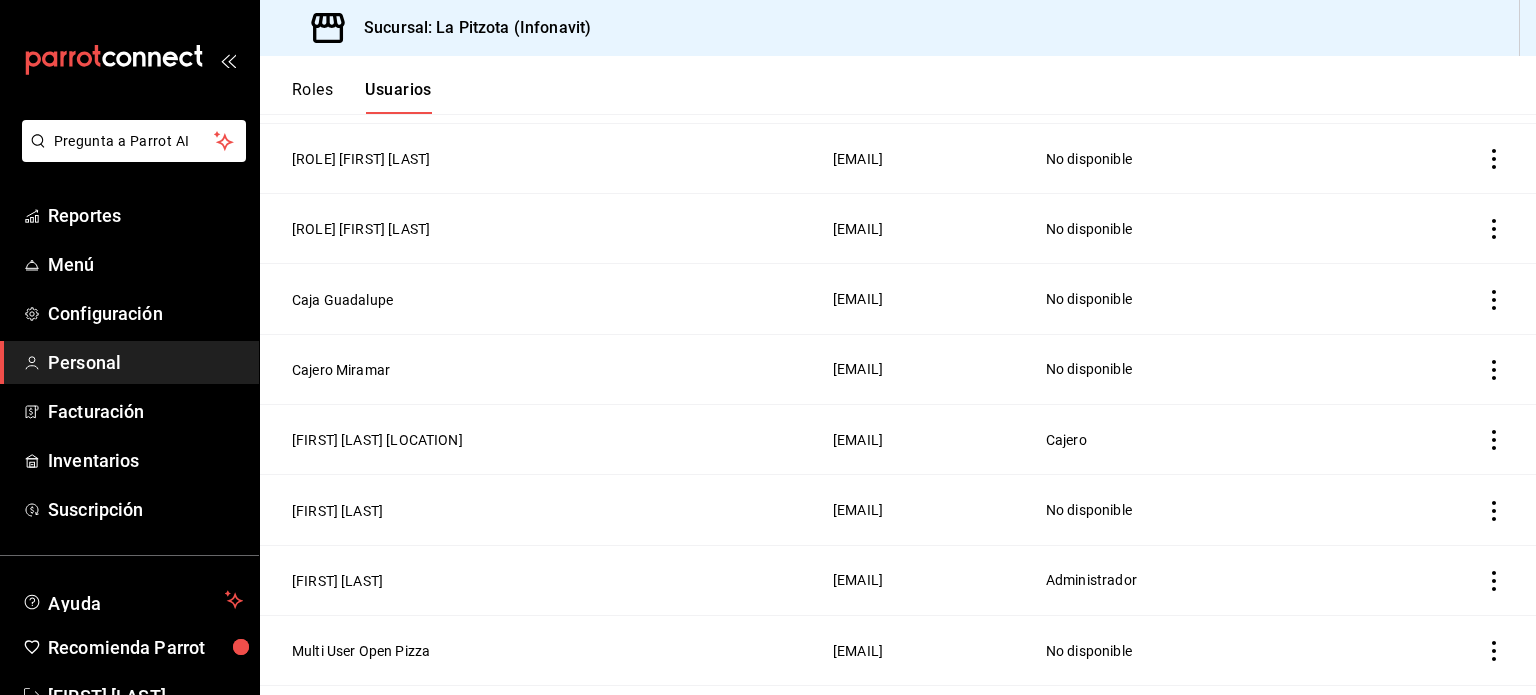 scroll, scrollTop: 463, scrollLeft: 0, axis: vertical 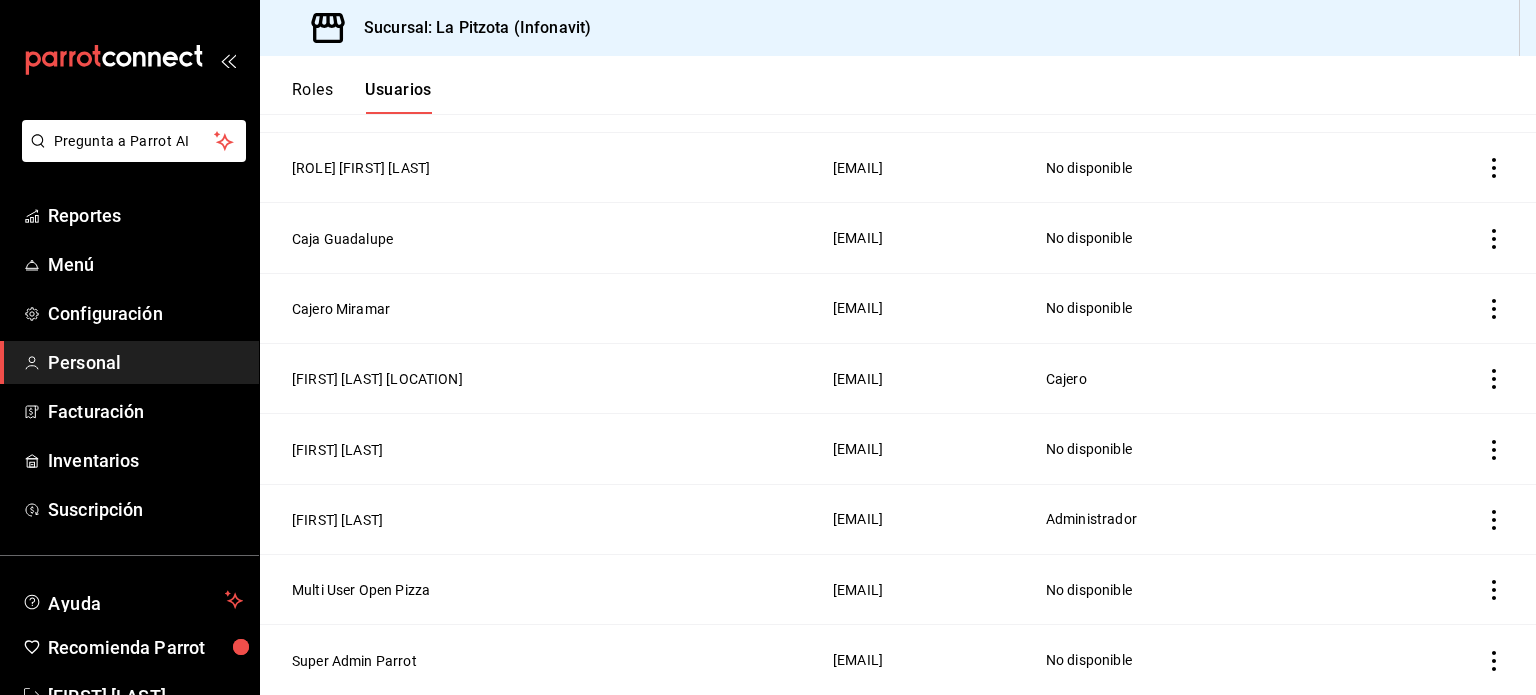 click 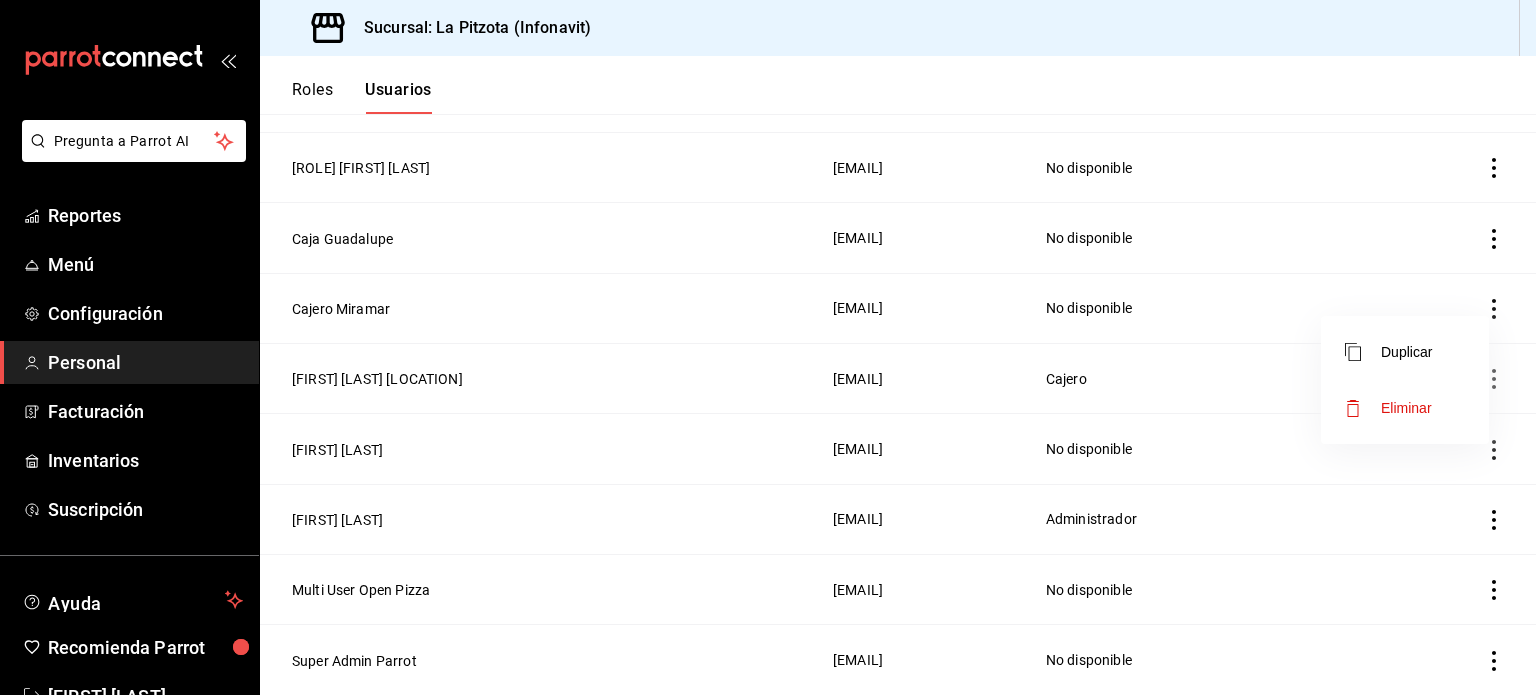 click at bounding box center (768, 347) 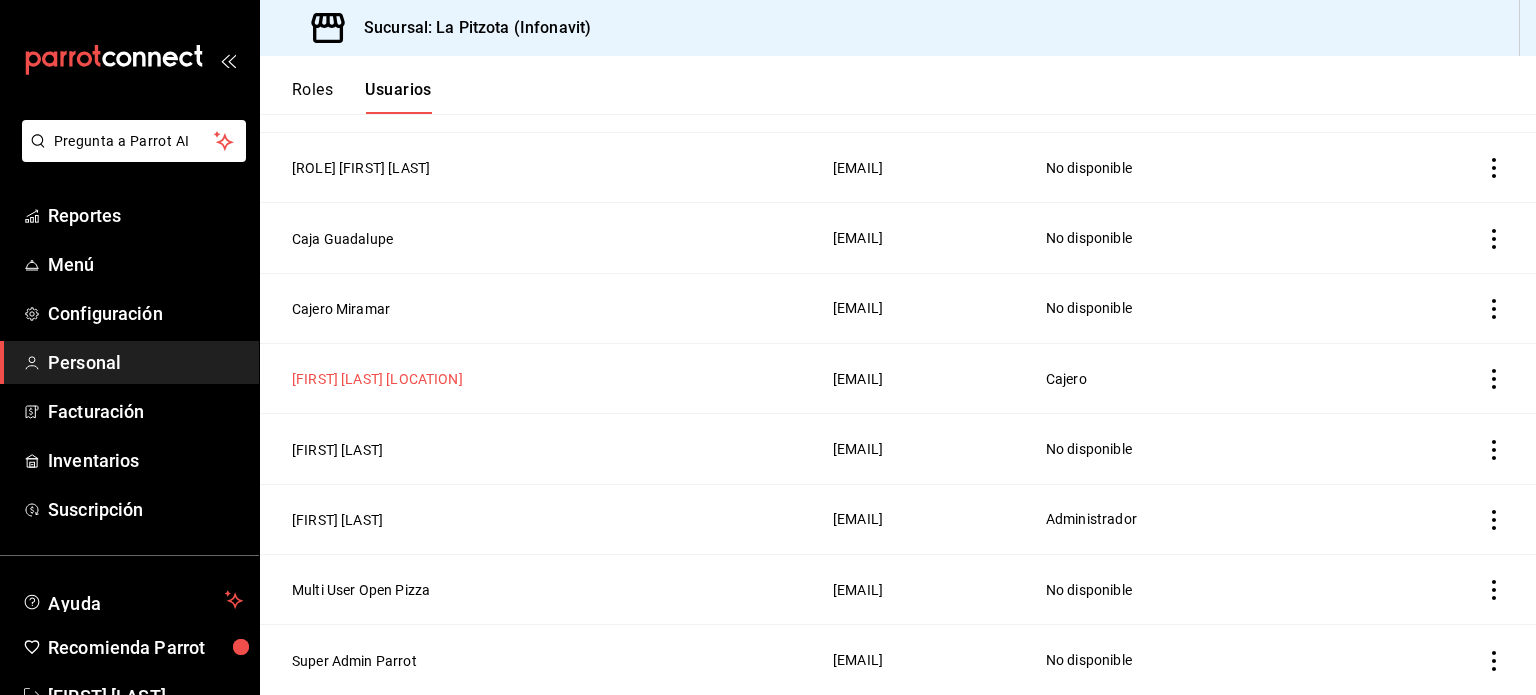 click on "[FIRST] [LAST] [LOCATION]" at bounding box center (377, 379) 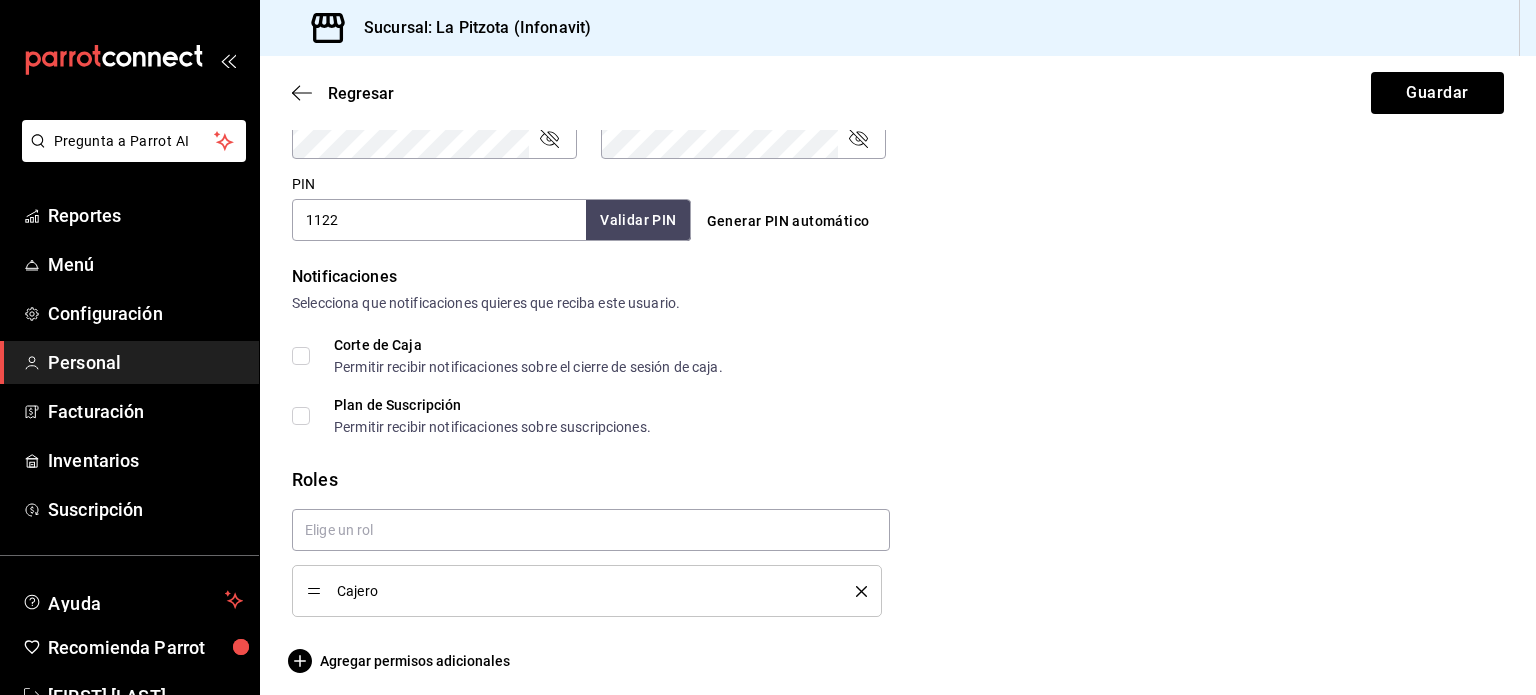 scroll, scrollTop: 908, scrollLeft: 0, axis: vertical 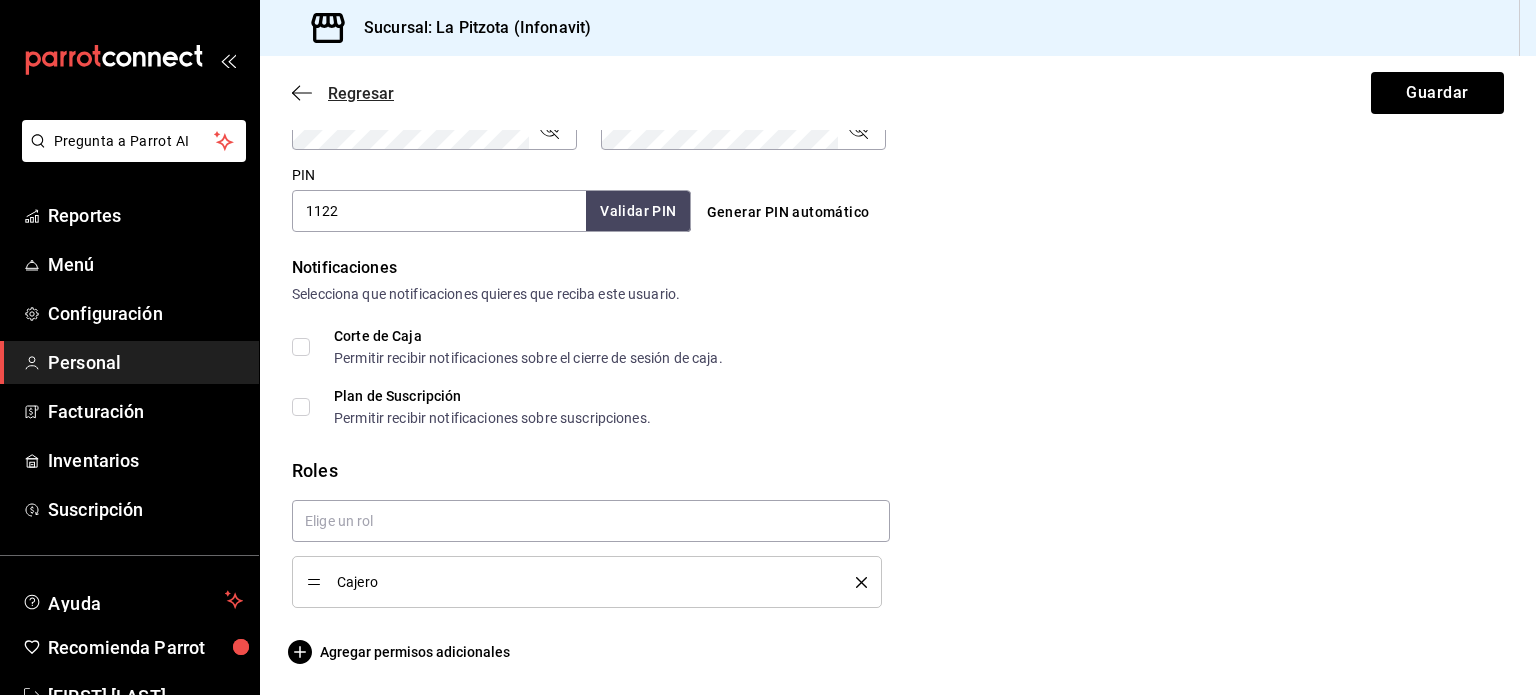 click 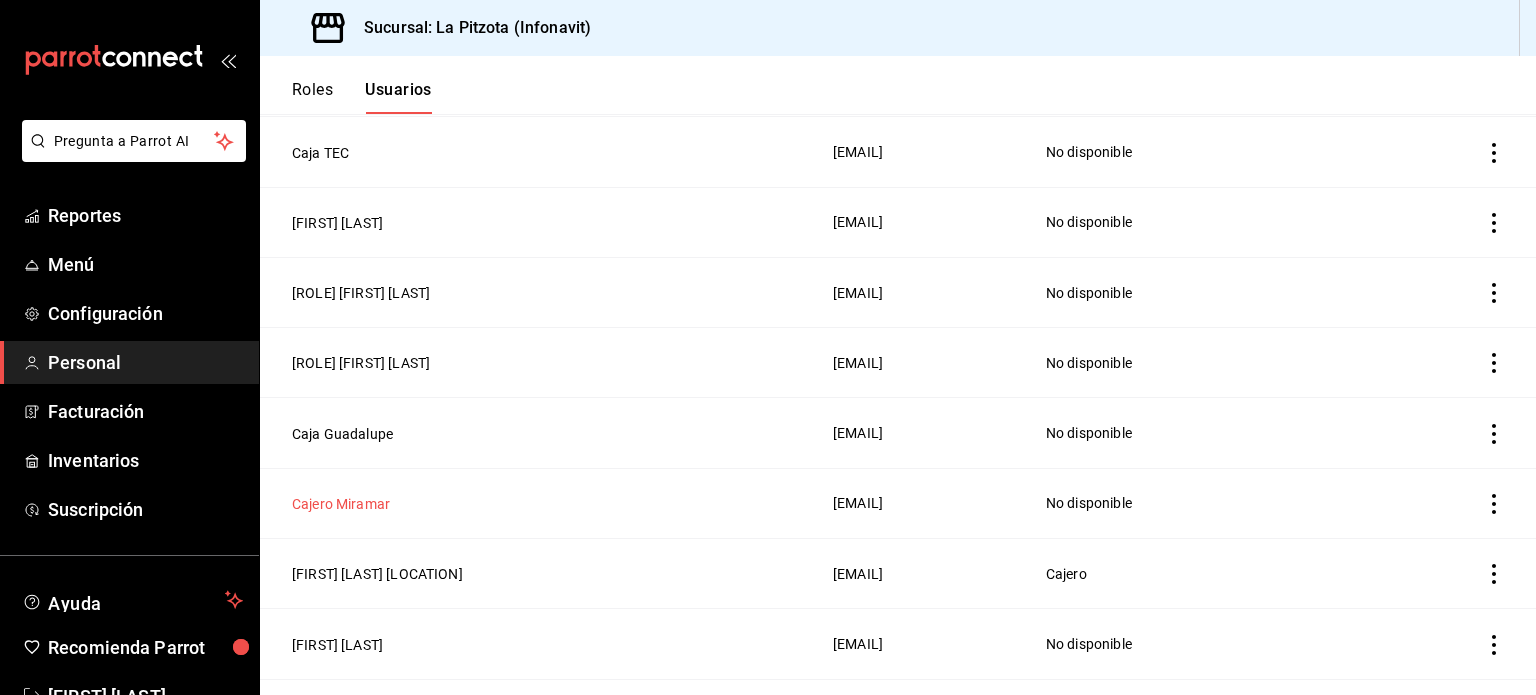 scroll, scrollTop: 463, scrollLeft: 0, axis: vertical 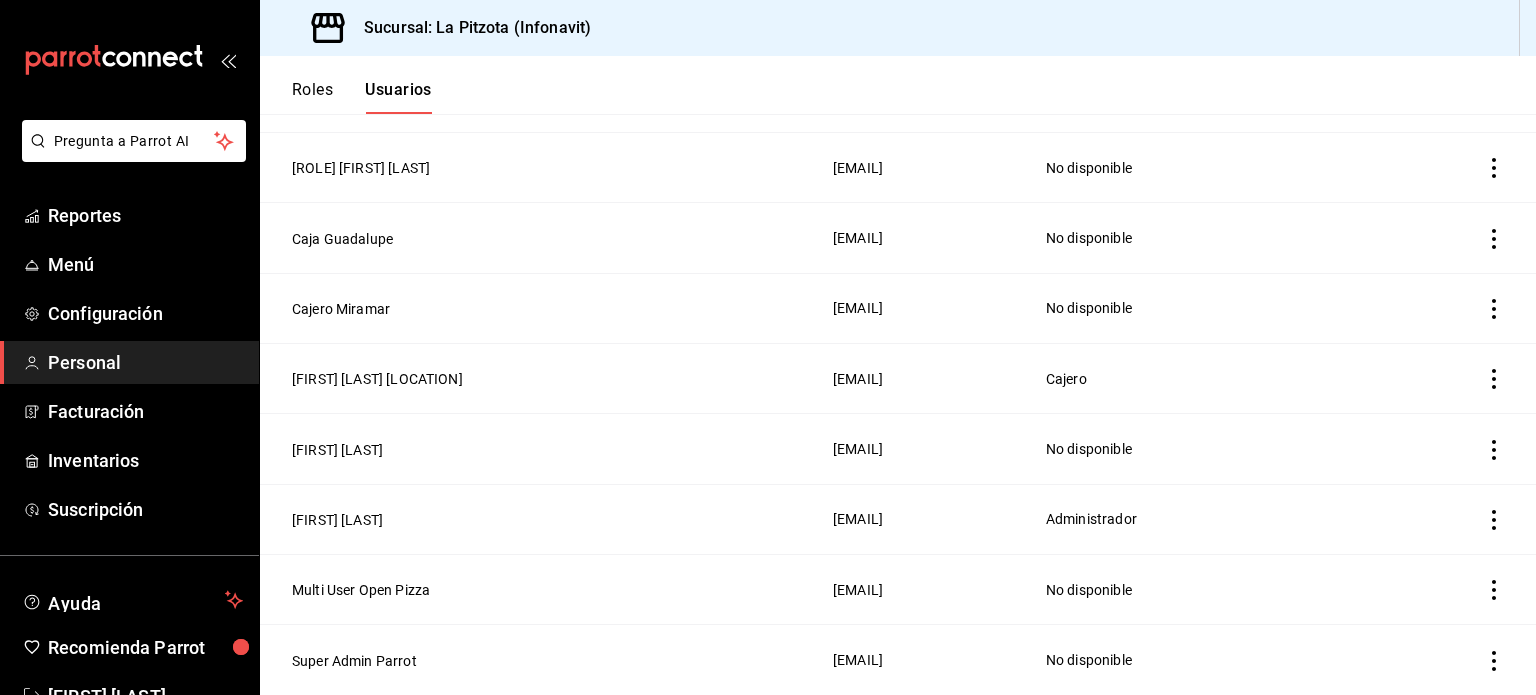 click on "Personal" at bounding box center (145, 362) 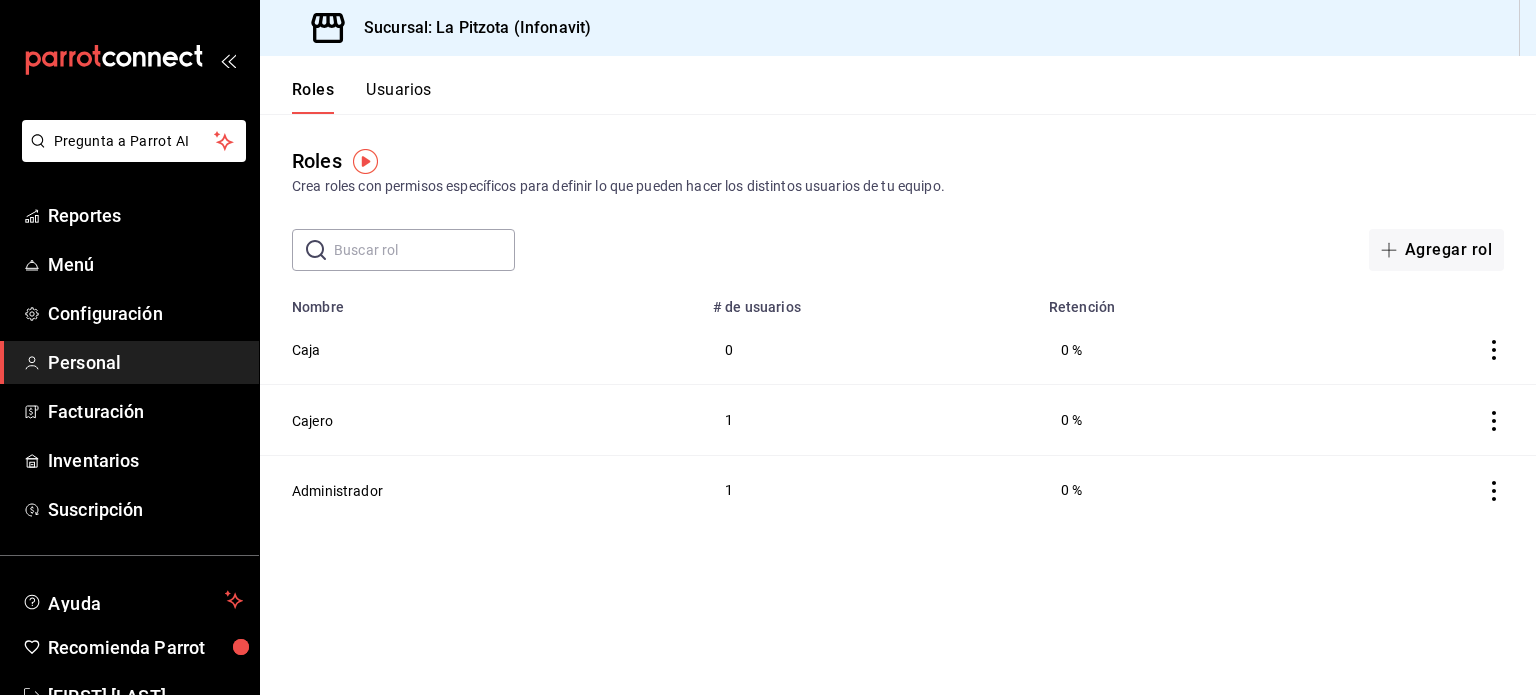 click on "Usuarios" at bounding box center [399, 97] 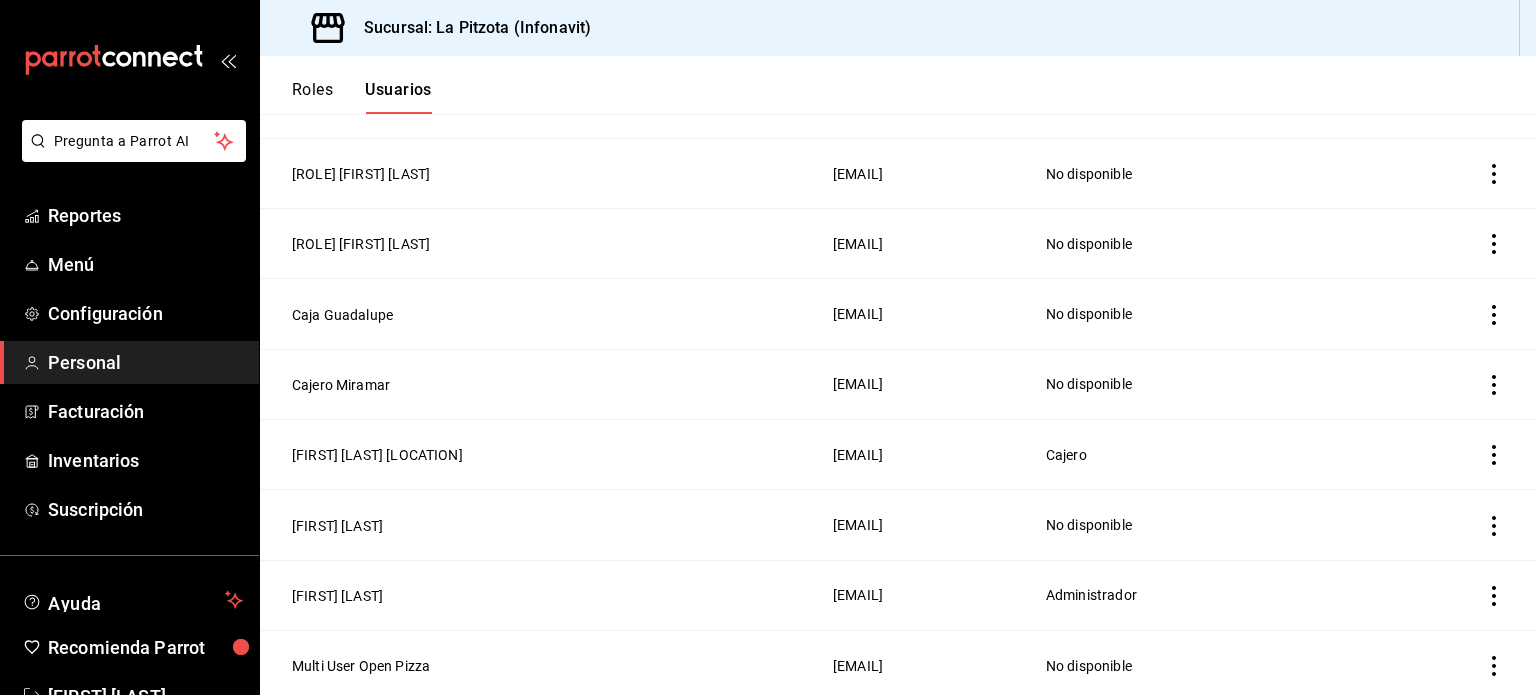 scroll, scrollTop: 463, scrollLeft: 0, axis: vertical 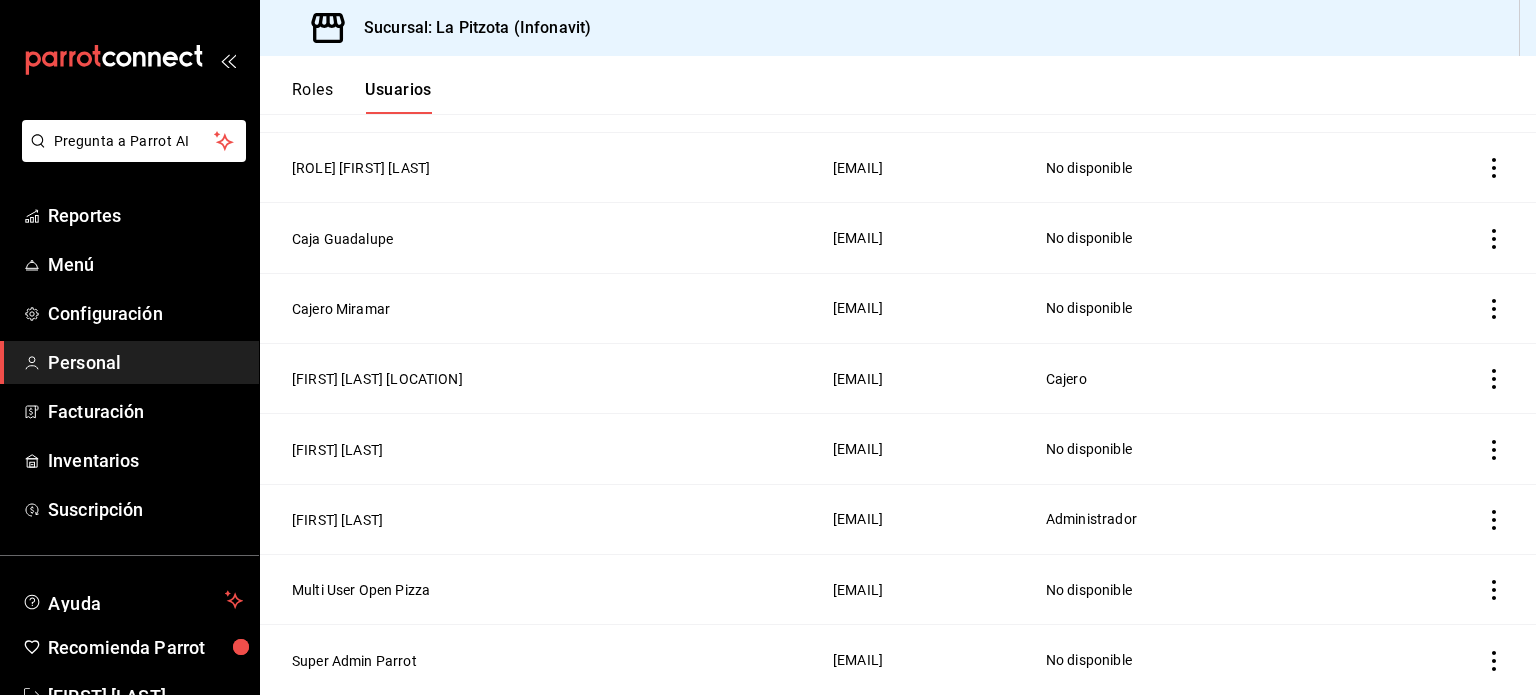 click 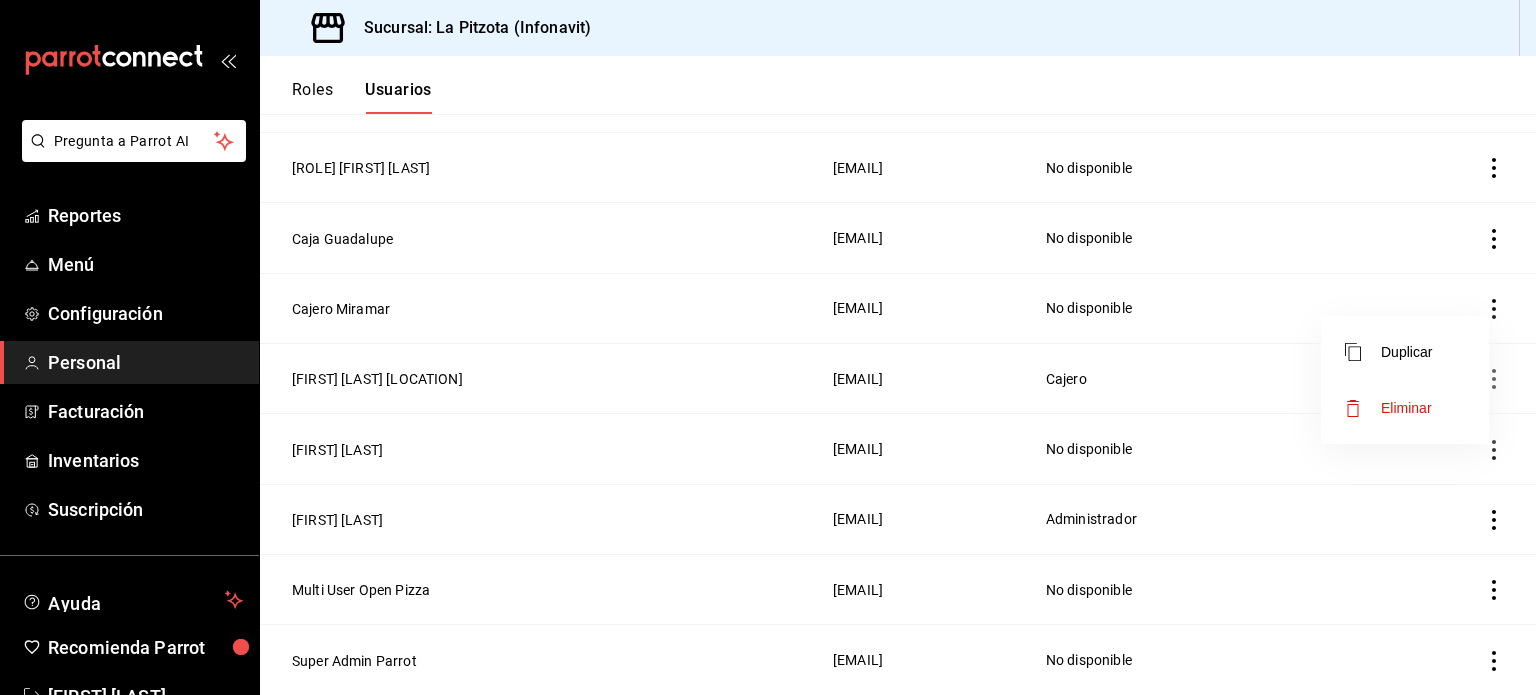 click at bounding box center [768, 347] 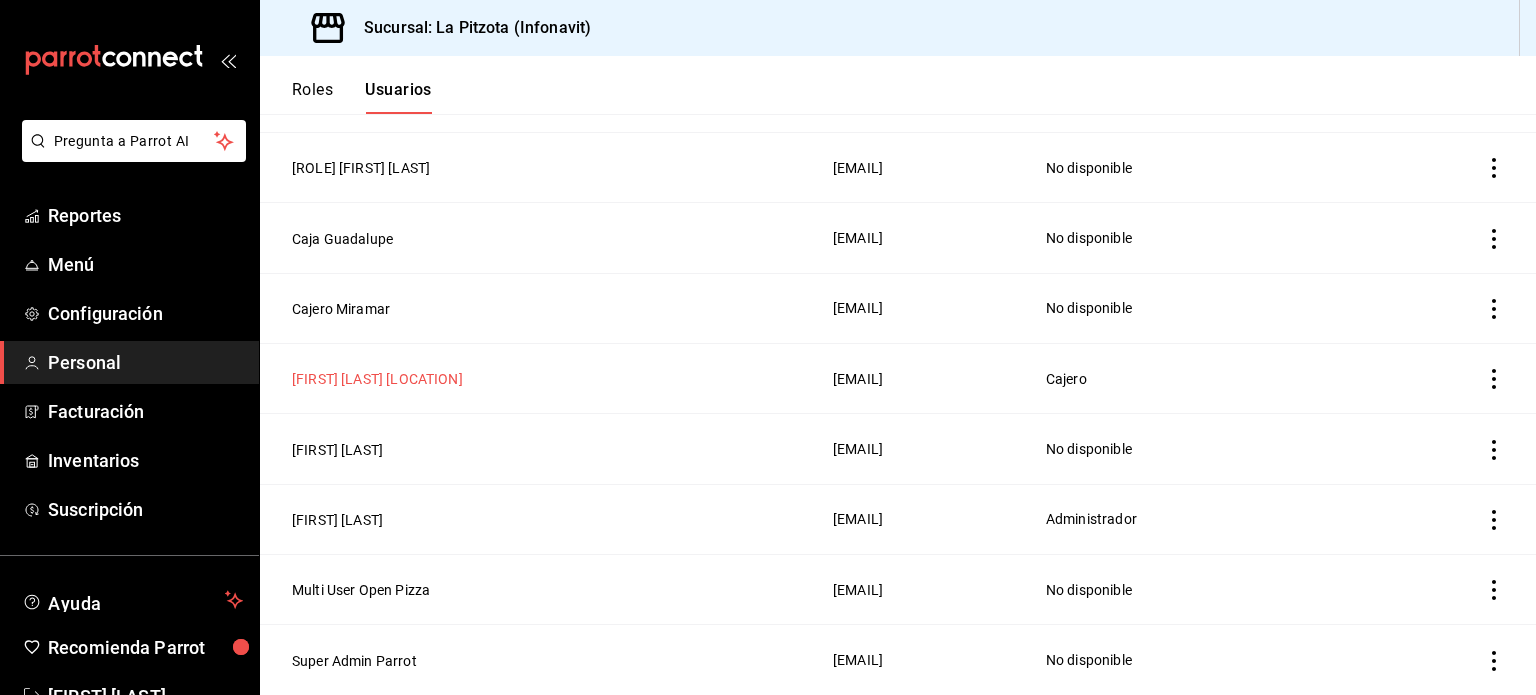 click on "[FIRST] [LAST] [LOCATION]" at bounding box center (377, 379) 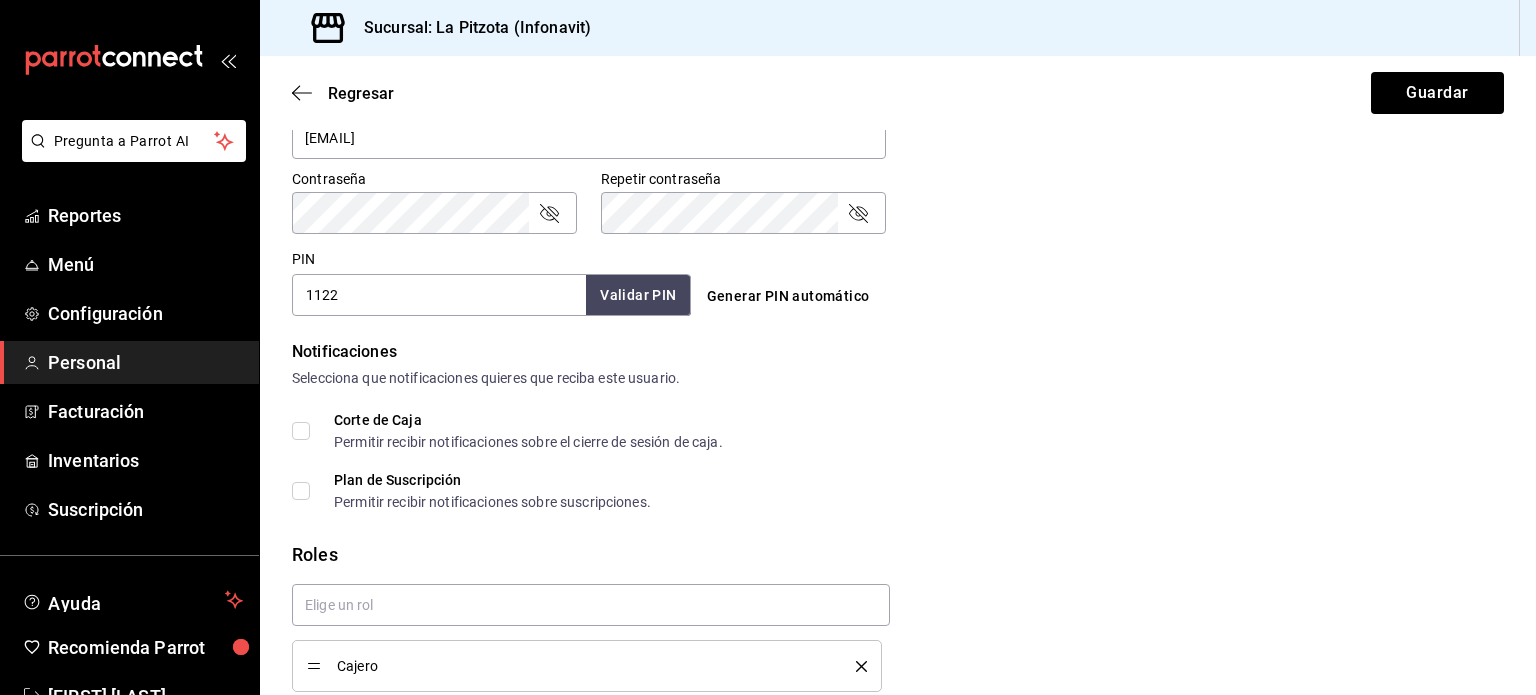 scroll, scrollTop: 908, scrollLeft: 0, axis: vertical 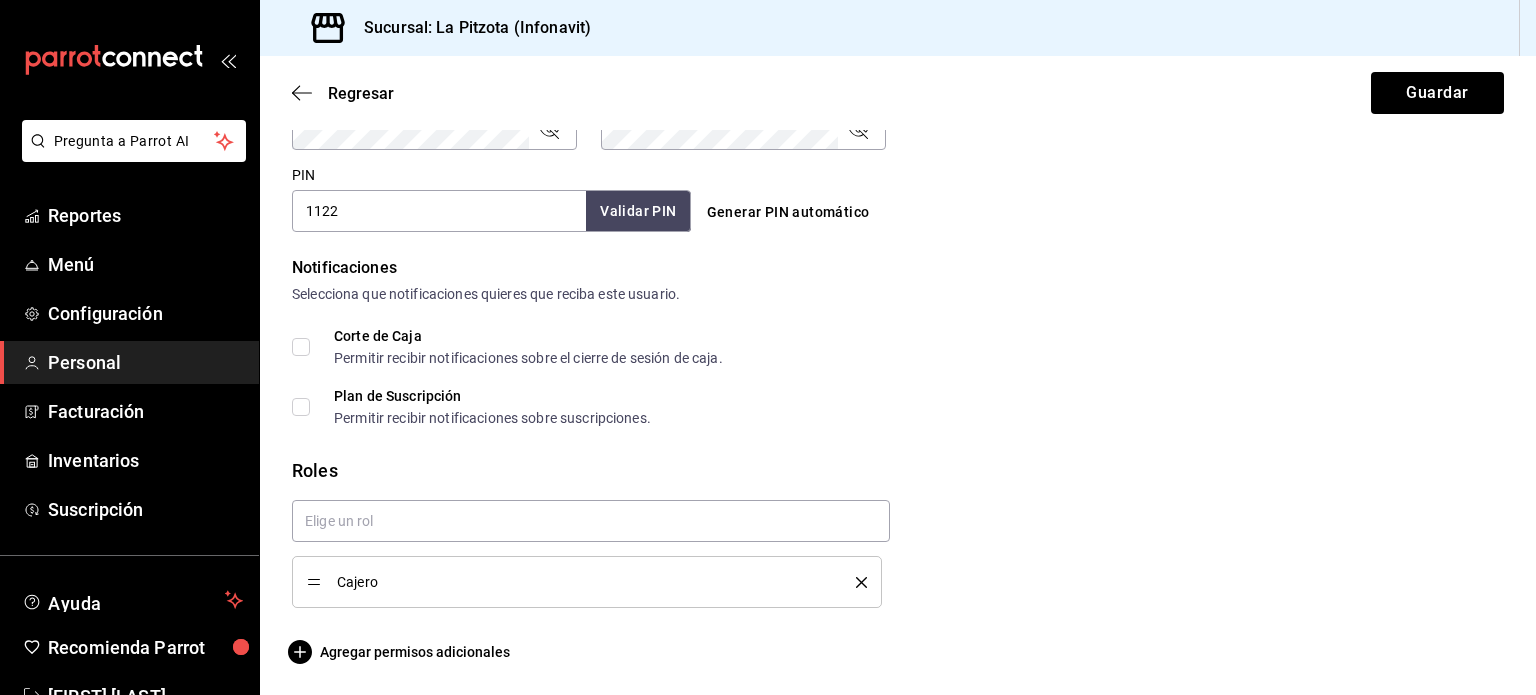 click on "1122" at bounding box center (439, 211) 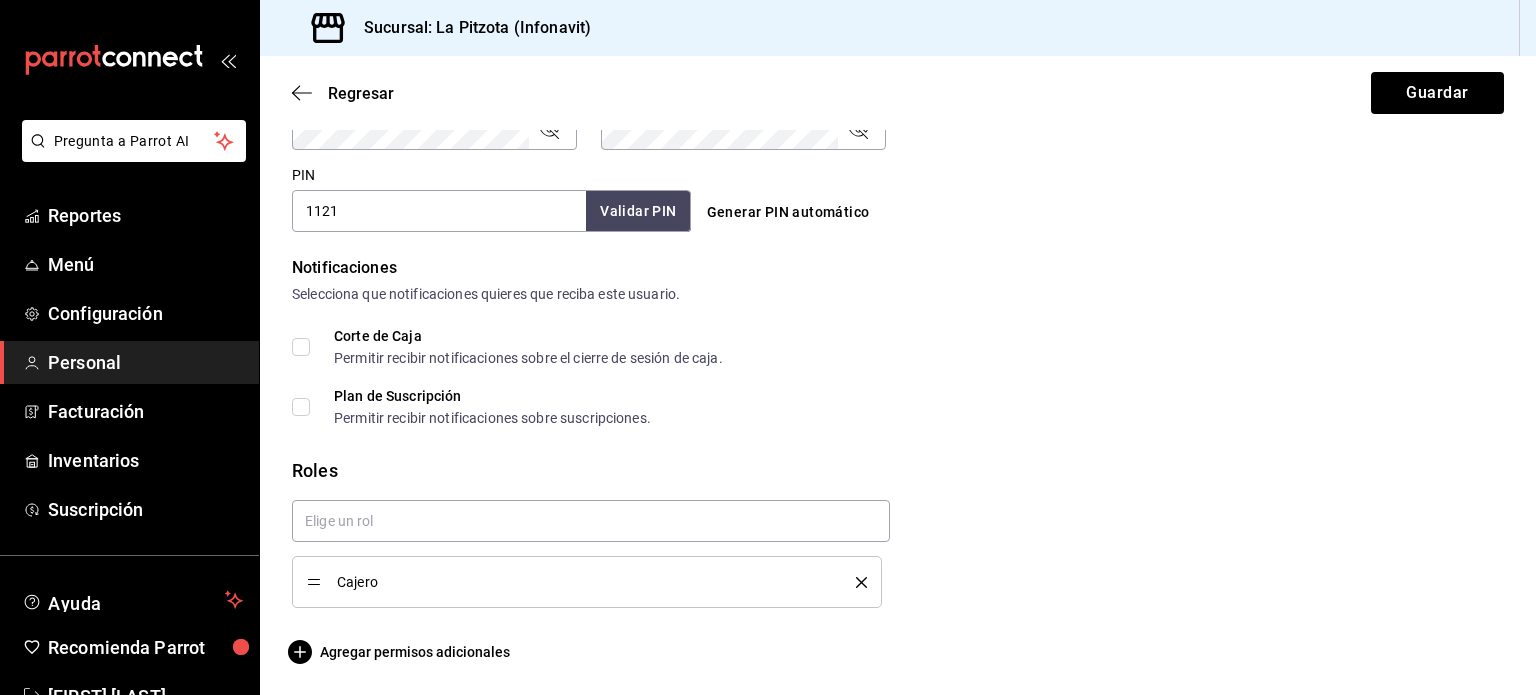 type on "1121" 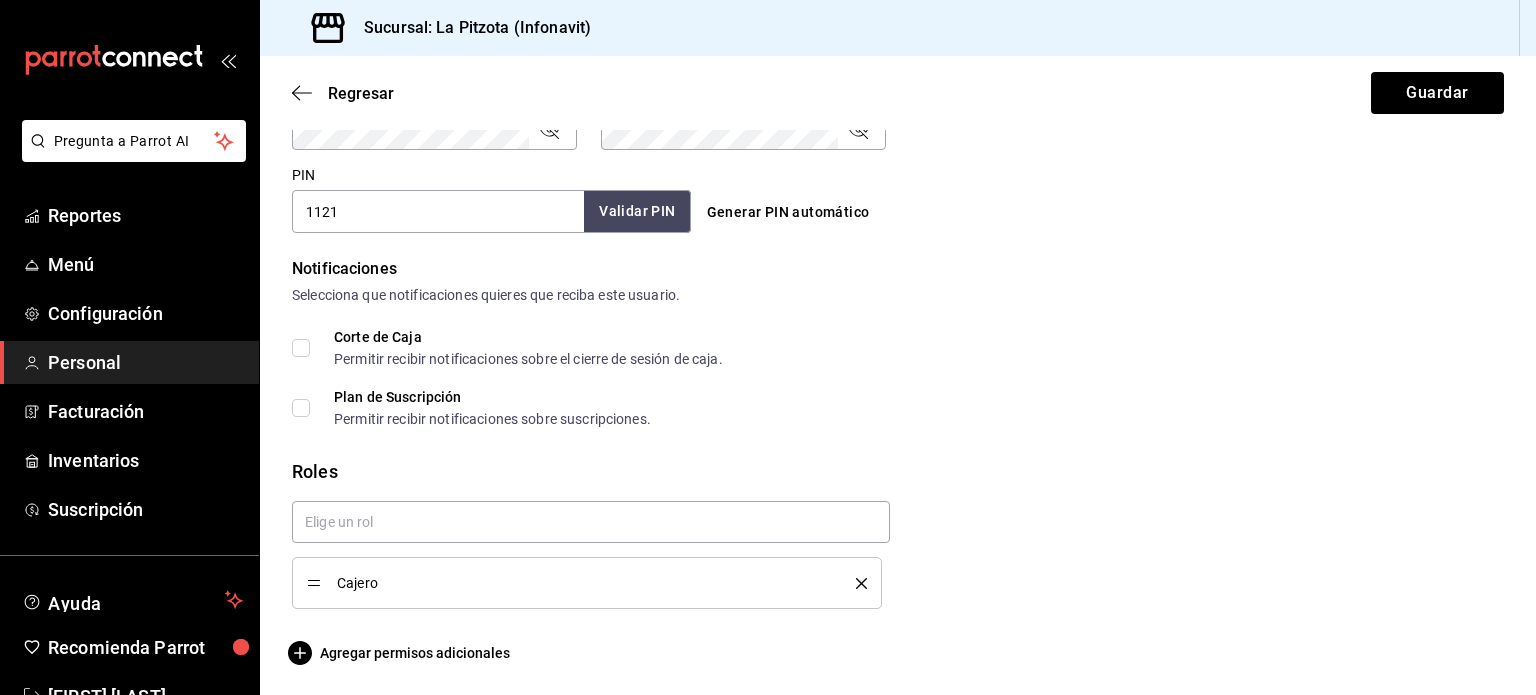 click on "Validar PIN" at bounding box center (637, 211) 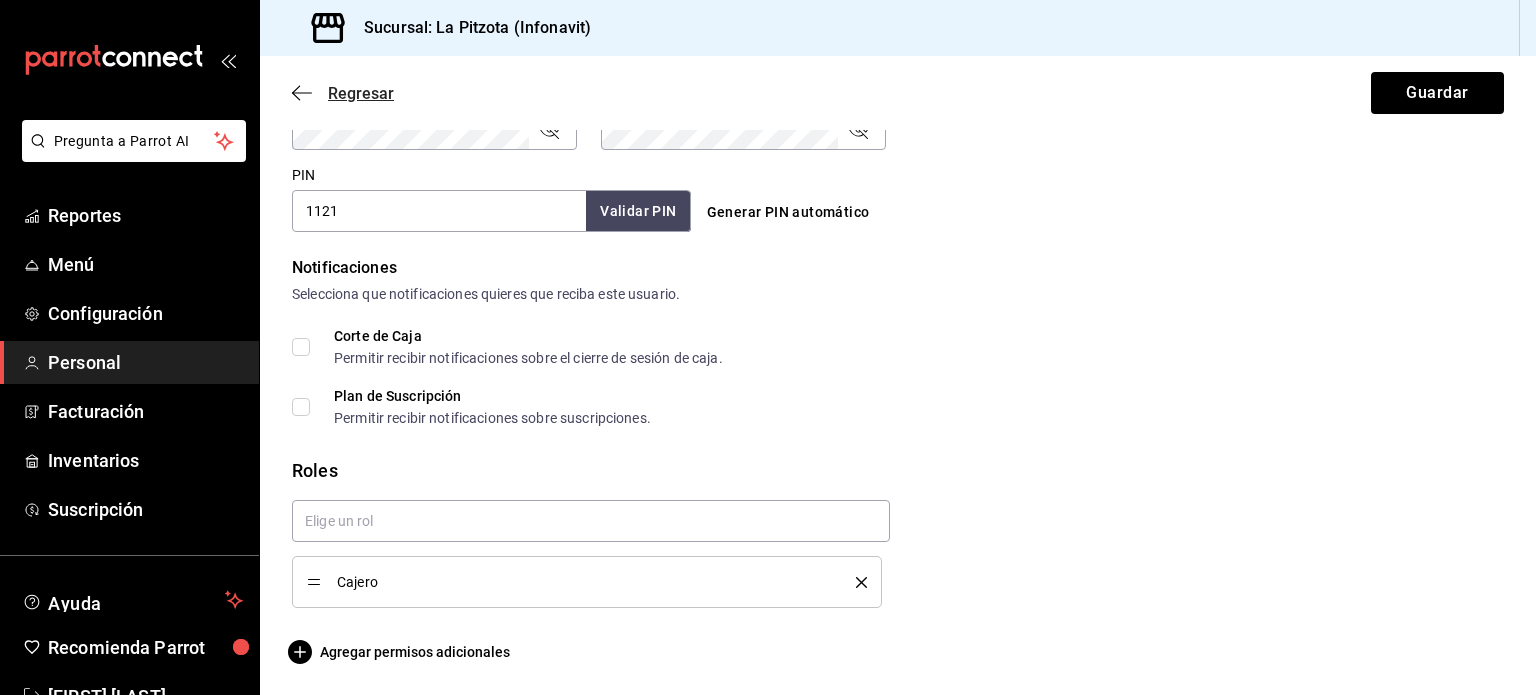 click 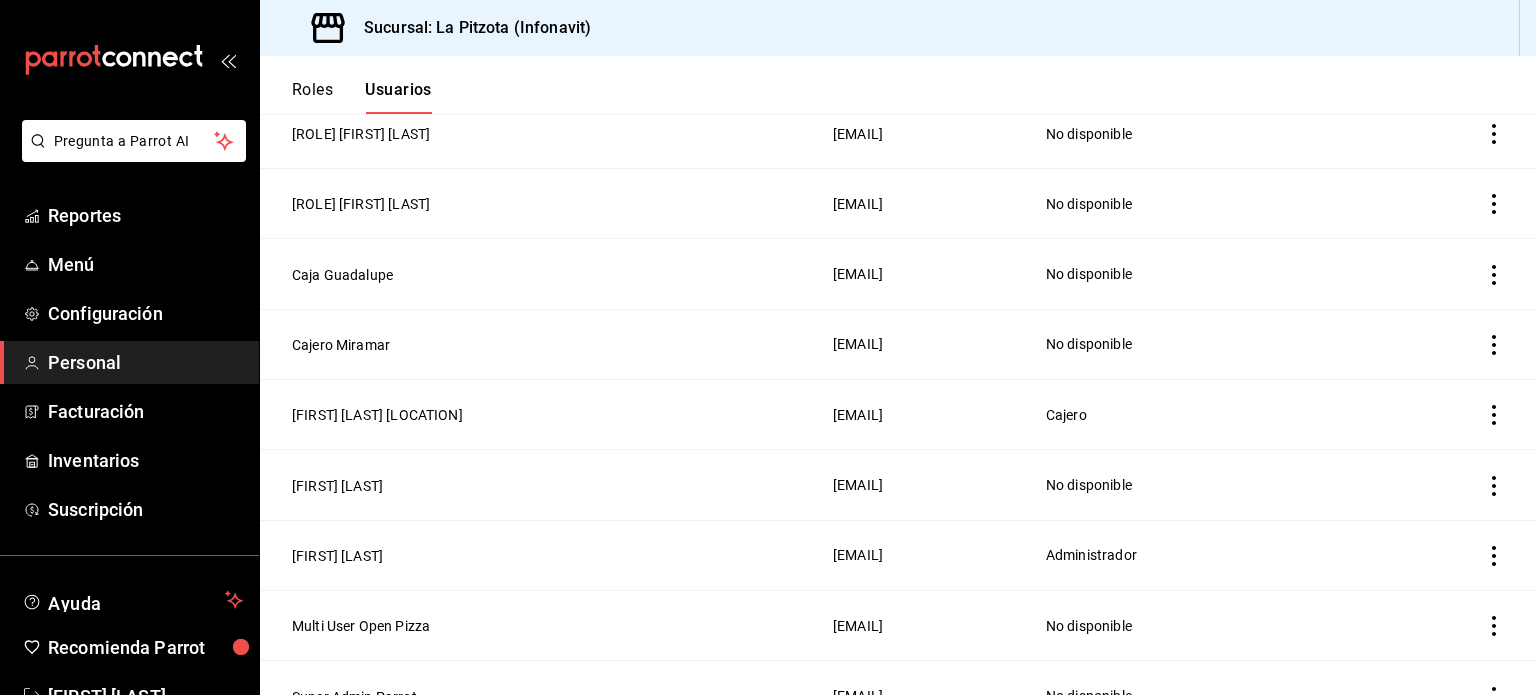 scroll, scrollTop: 463, scrollLeft: 0, axis: vertical 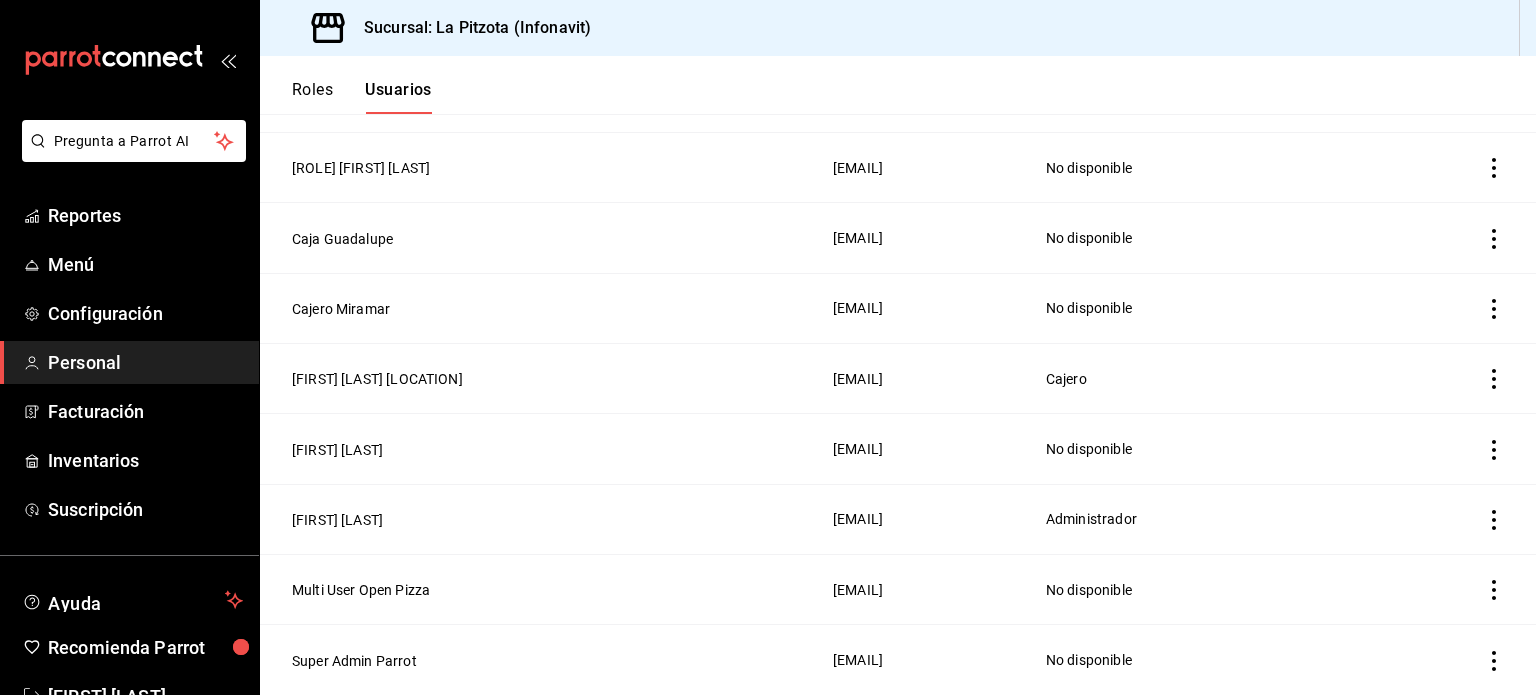 click on "[FIRST] [LAST] [LOCATION]" at bounding box center [540, 379] 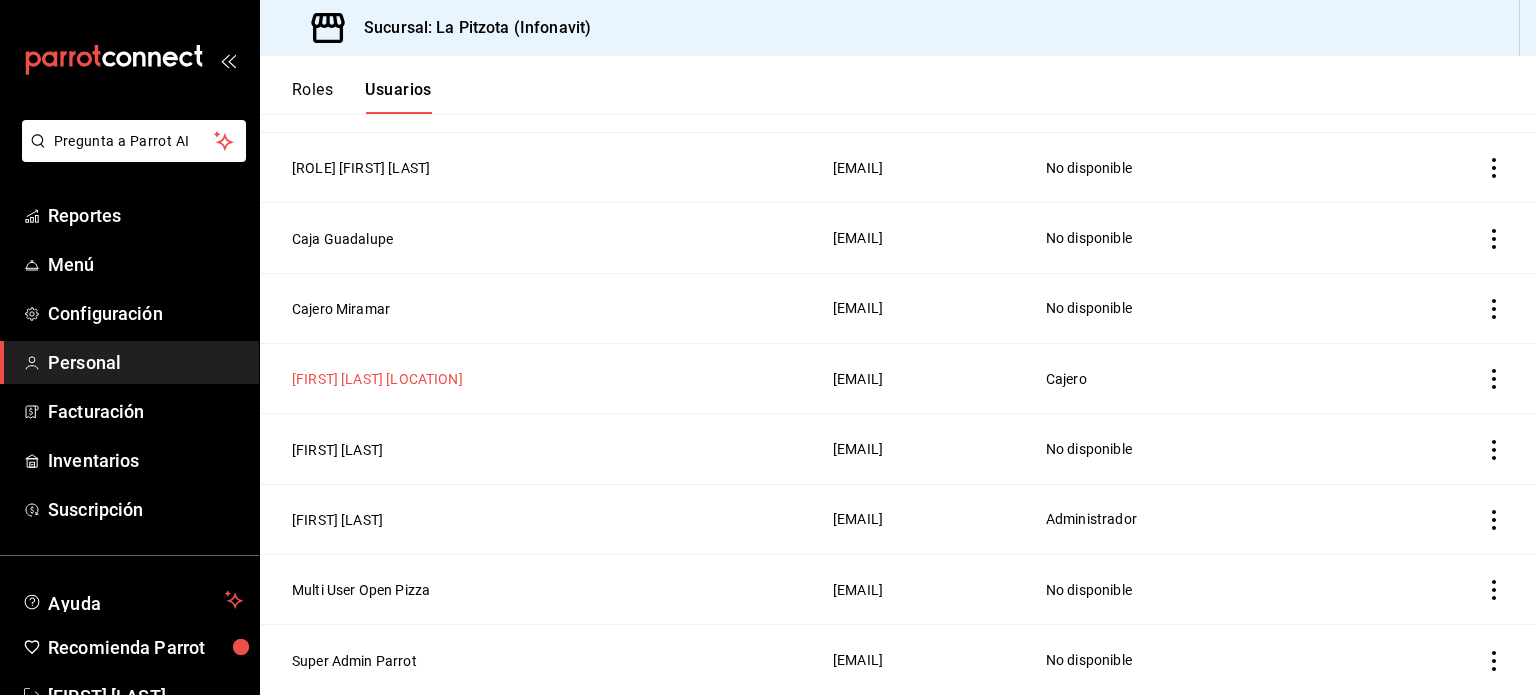click on "[FIRST] [LAST] [LOCATION]" at bounding box center (377, 379) 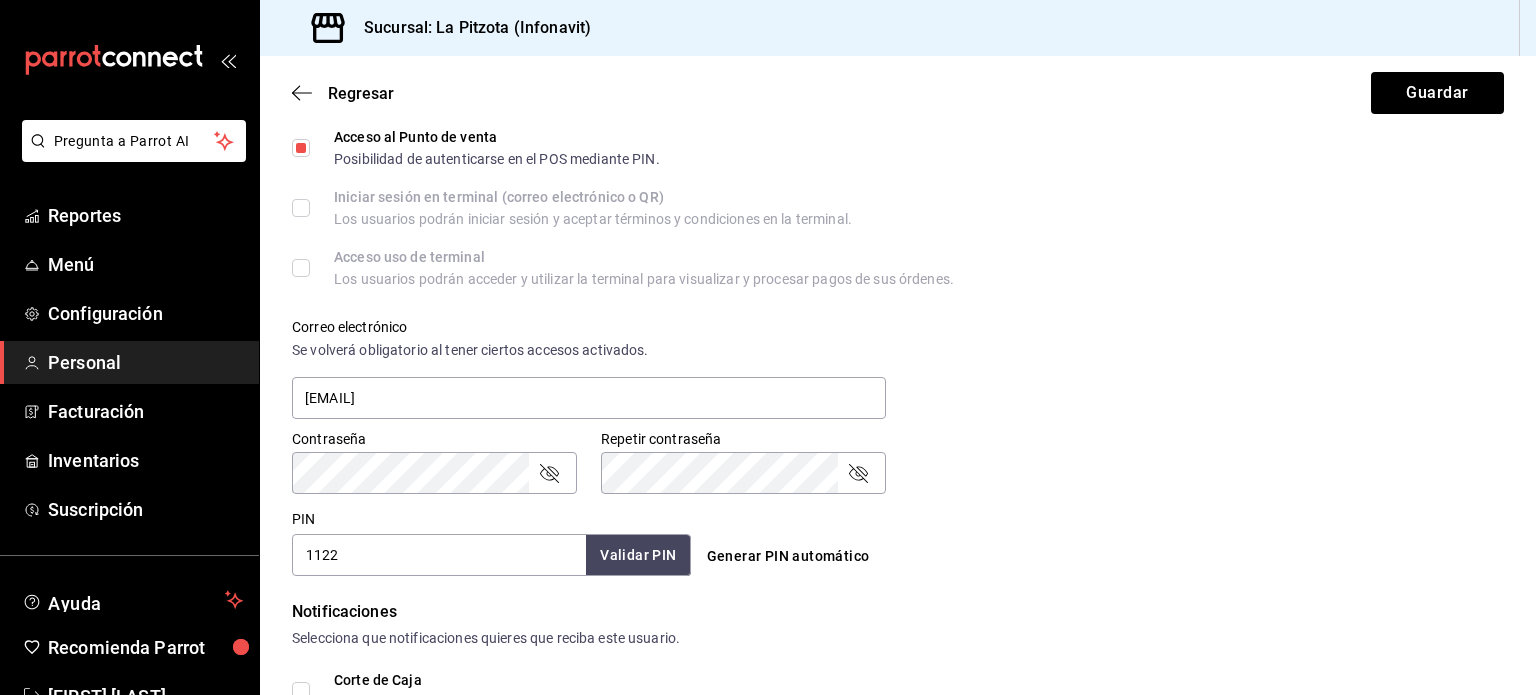 scroll, scrollTop: 568, scrollLeft: 0, axis: vertical 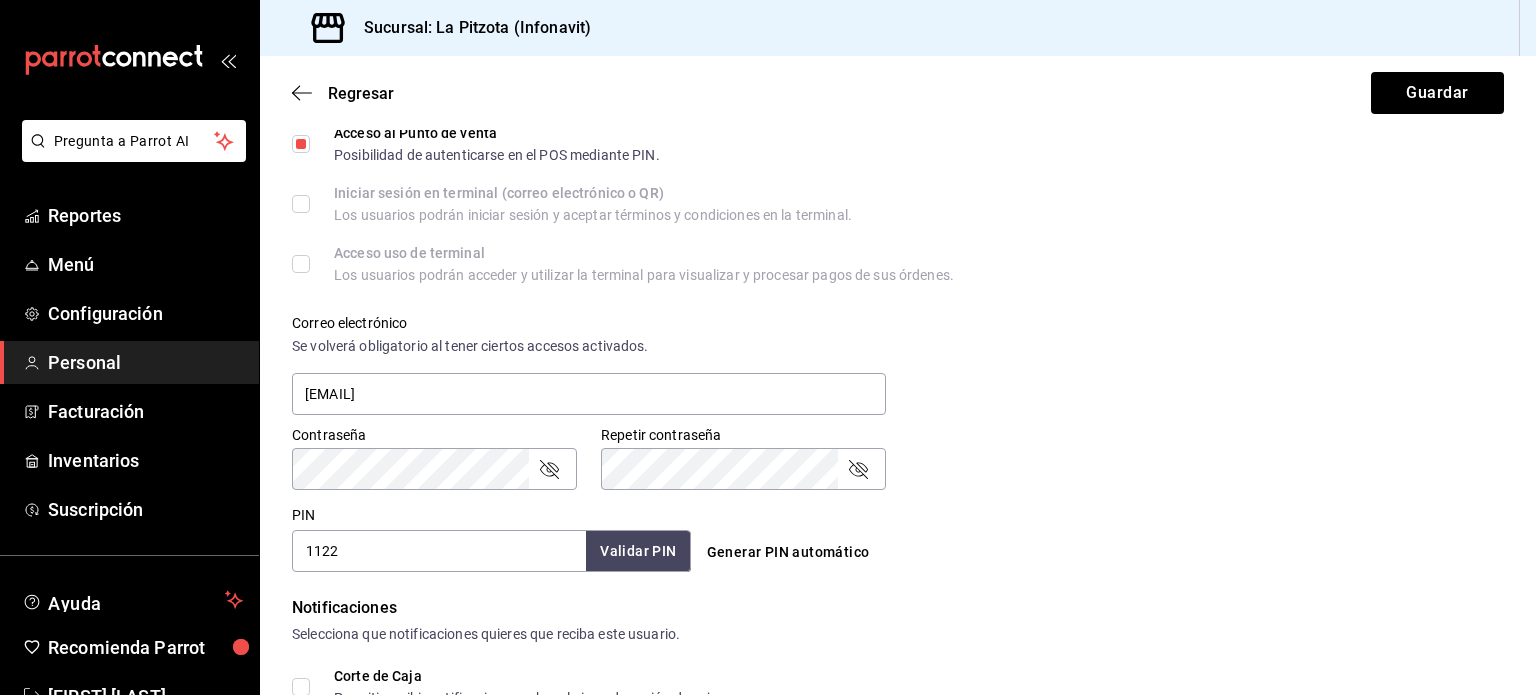 click on "1122" at bounding box center [439, 551] 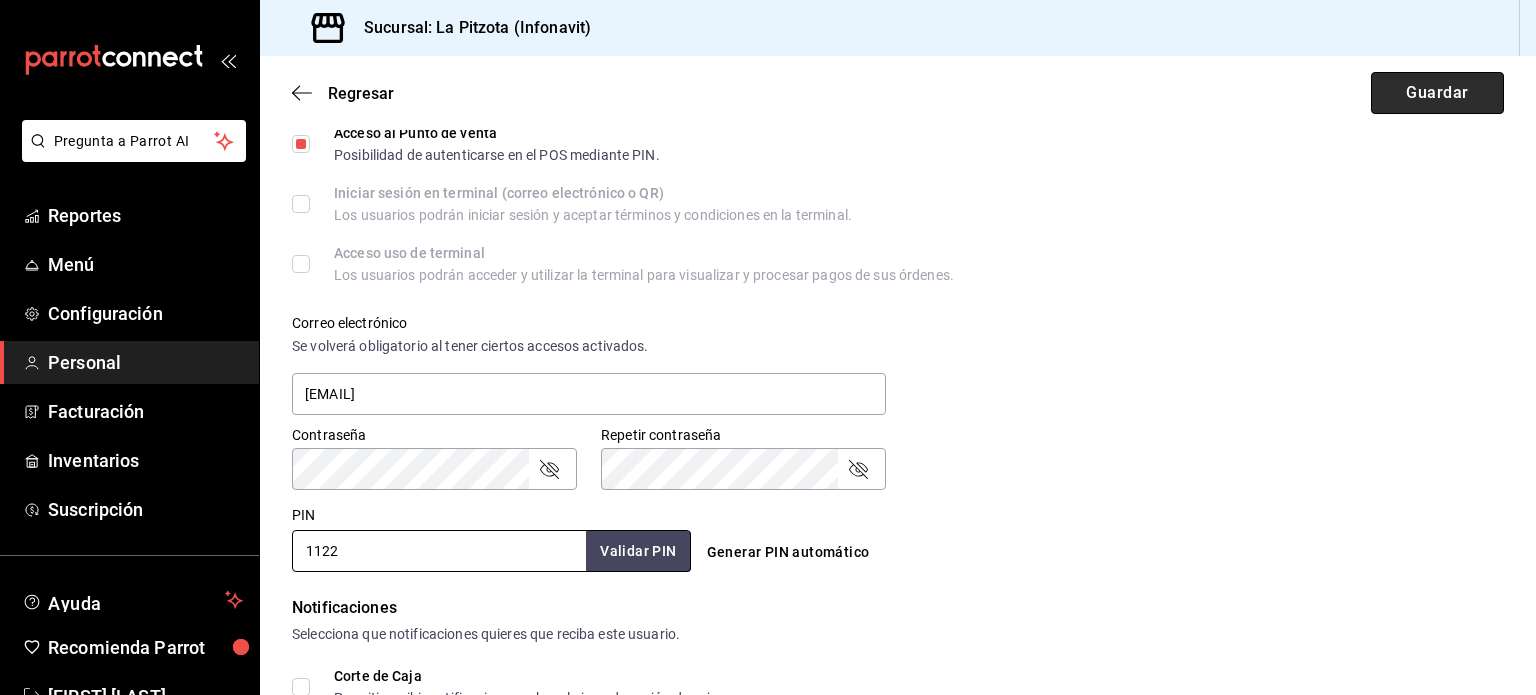 click on "Guardar" at bounding box center [1437, 93] 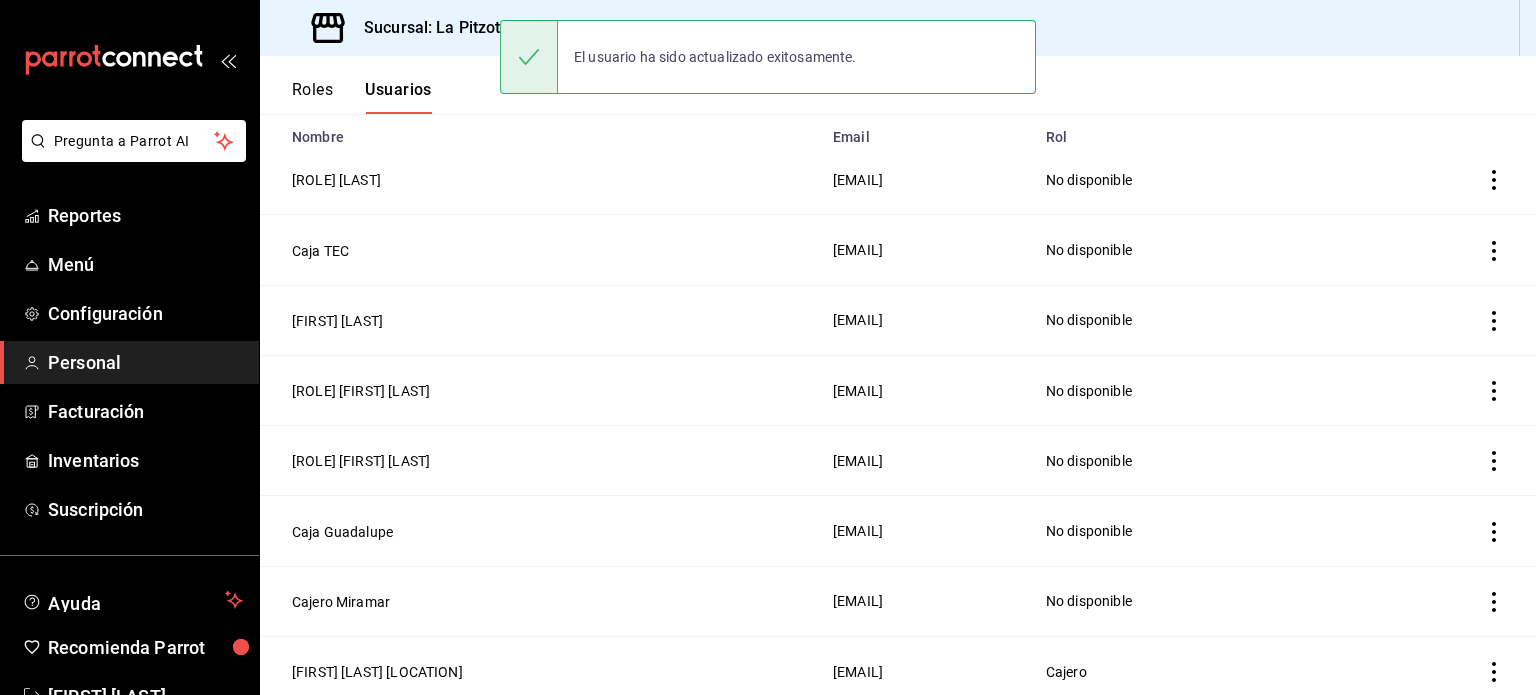 scroll, scrollTop: 174, scrollLeft: 0, axis: vertical 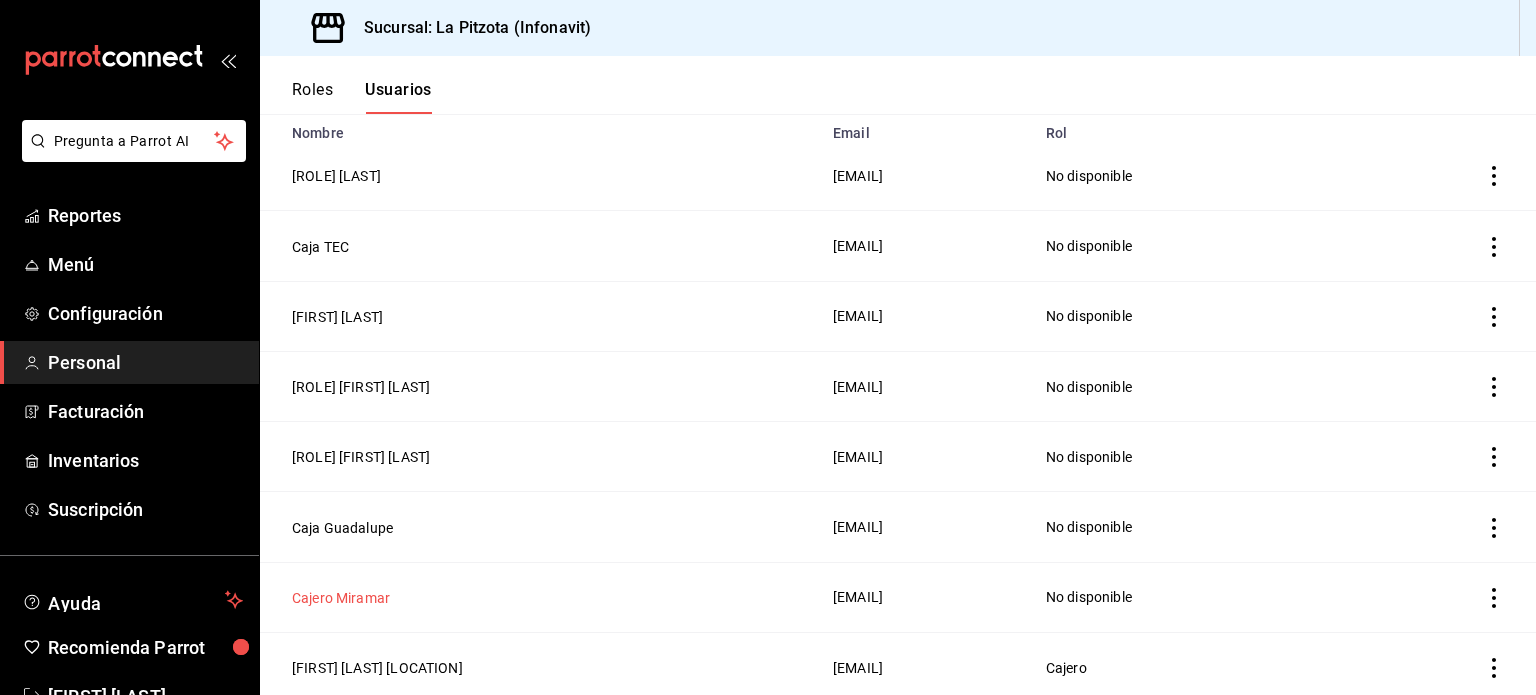 click on "Cajero Miramar" at bounding box center (341, 598) 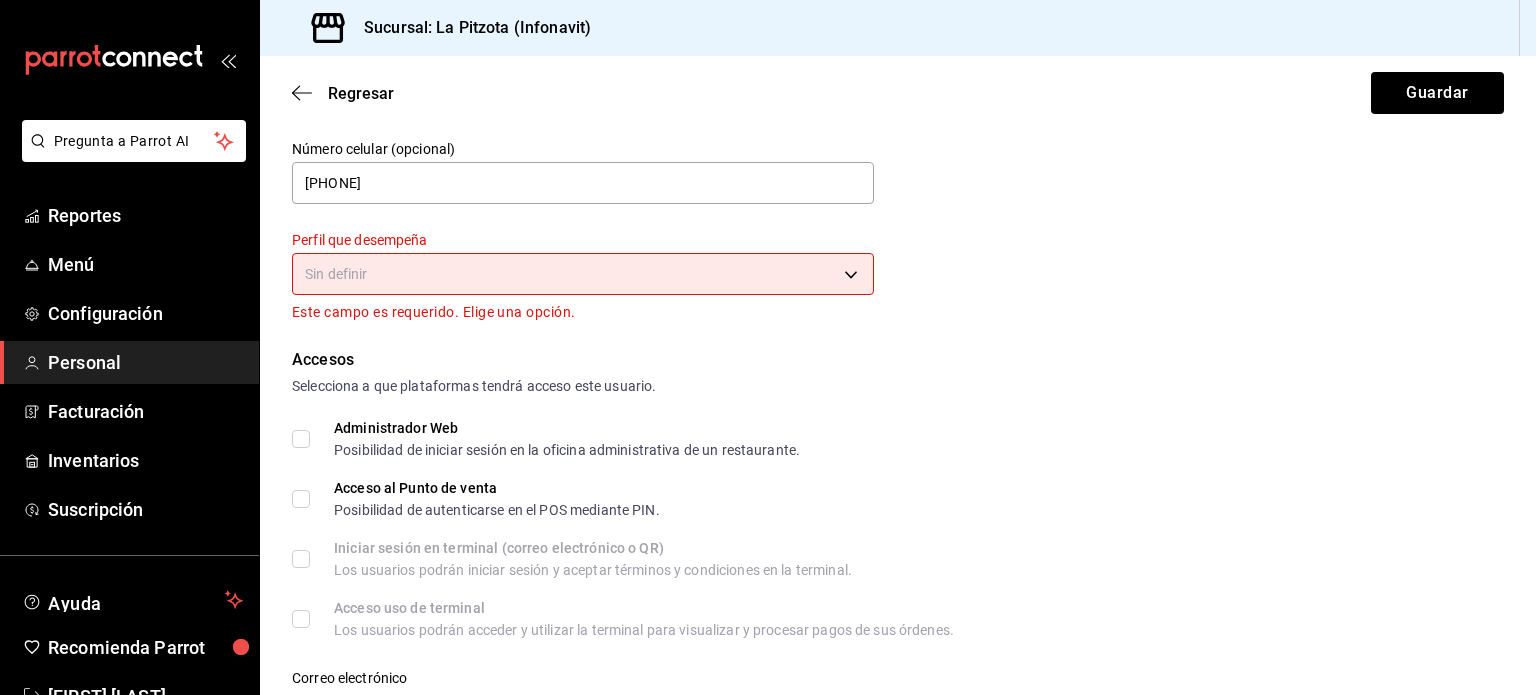 scroll, scrollTop: 250, scrollLeft: 0, axis: vertical 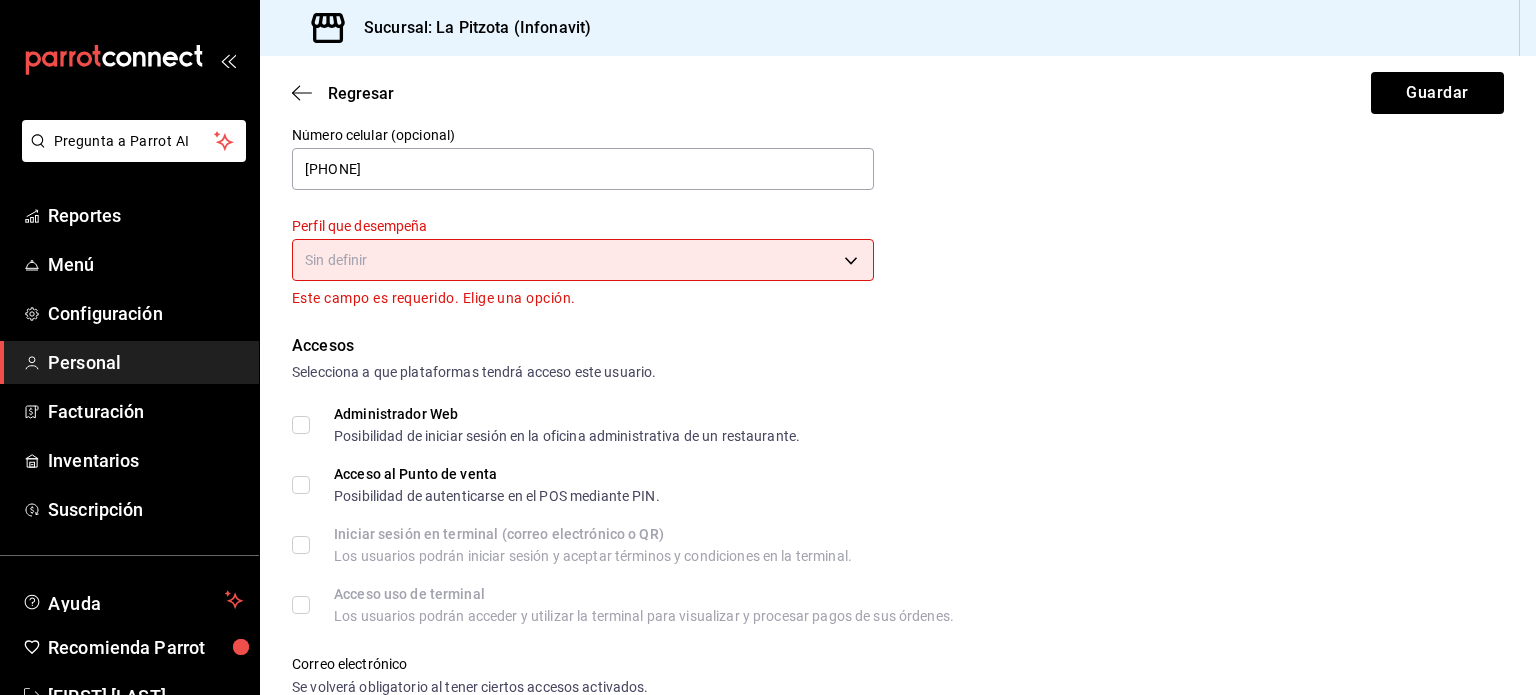 click on "Pregunta a Parrot AI Reportes   Menú   Configuración   Personal   Facturación   Inventarios   Suscripción   Ayuda Recomienda Parrot   [FIRST] [LAST]   Sugerir nueva función   Sucursal: La Pitzota (Infonavit) Regresar Guardar Datos personales Nombre Cajero Apellido Miramar Número celular (opcional) [PHONE] Perfil que desempeña Sin definir Este campo es requerido. Elige una opción. Accesos Selecciona a que plataformas tendrá acceso este usuario. Administrador Web Posibilidad de iniciar sesión en la oficina administrativa de un restaurante.  Acceso al Punto de venta Posibilidad de autenticarse en el POS mediante PIN.  Iniciar sesión en terminal (correo electrónico o QR) Los usuarios podrán iniciar sesión y aceptar términos y condiciones en la terminal. Acceso uso de terminal Los usuarios podrán acceder y utilizar la terminal para visualizar y procesar pagos de sus órdenes. Correo electrónico Se volverá obligatorio al tener ciertos accesos activados. [EMAIL] Contraseña" at bounding box center (768, 347) 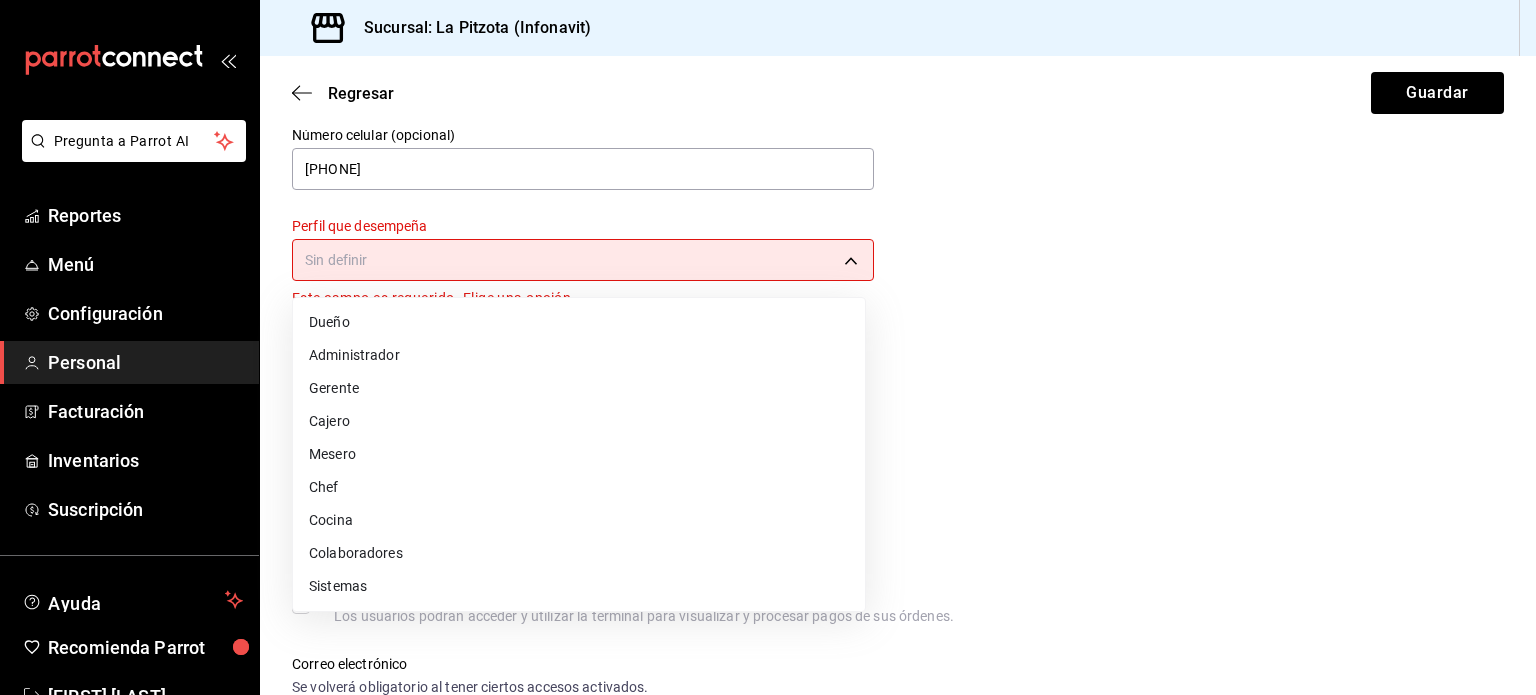 click at bounding box center (768, 347) 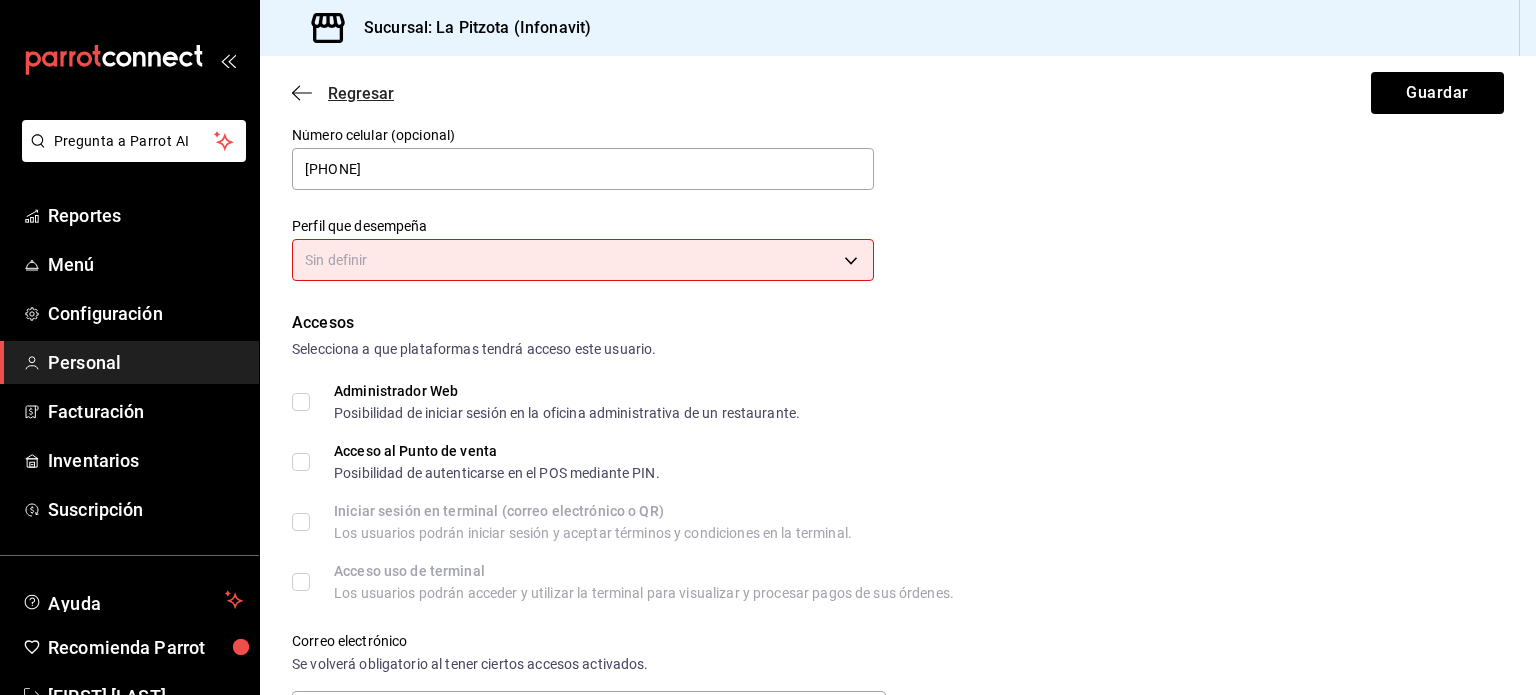 click 